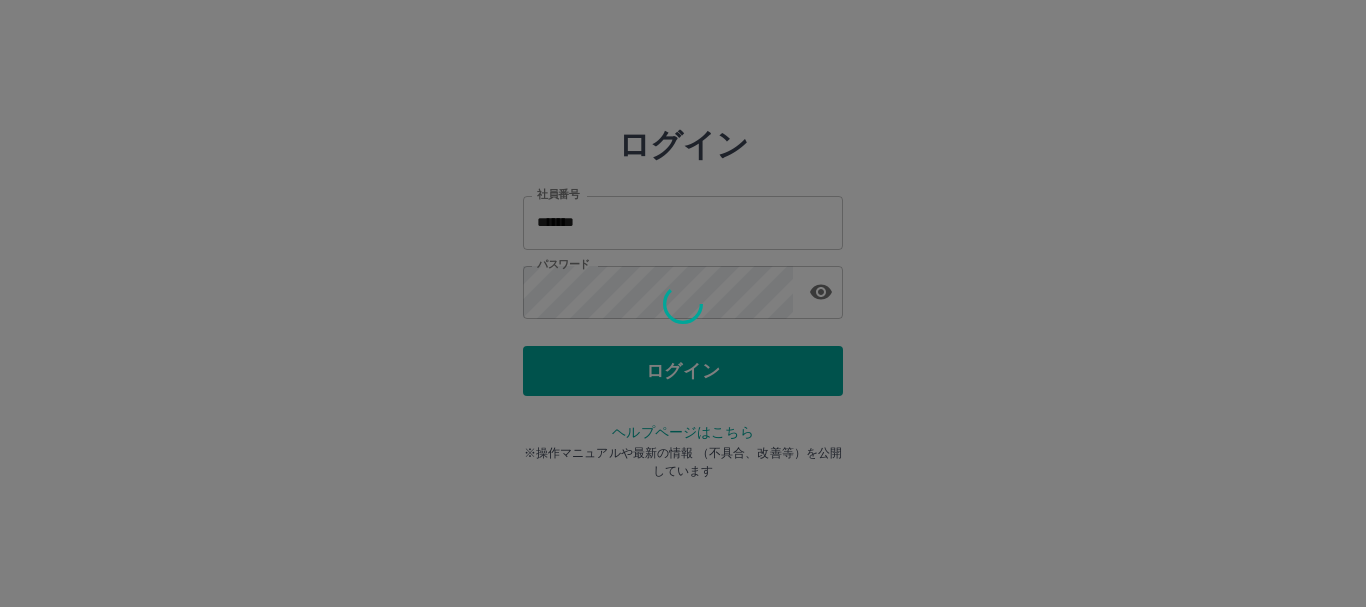 scroll, scrollTop: 0, scrollLeft: 0, axis: both 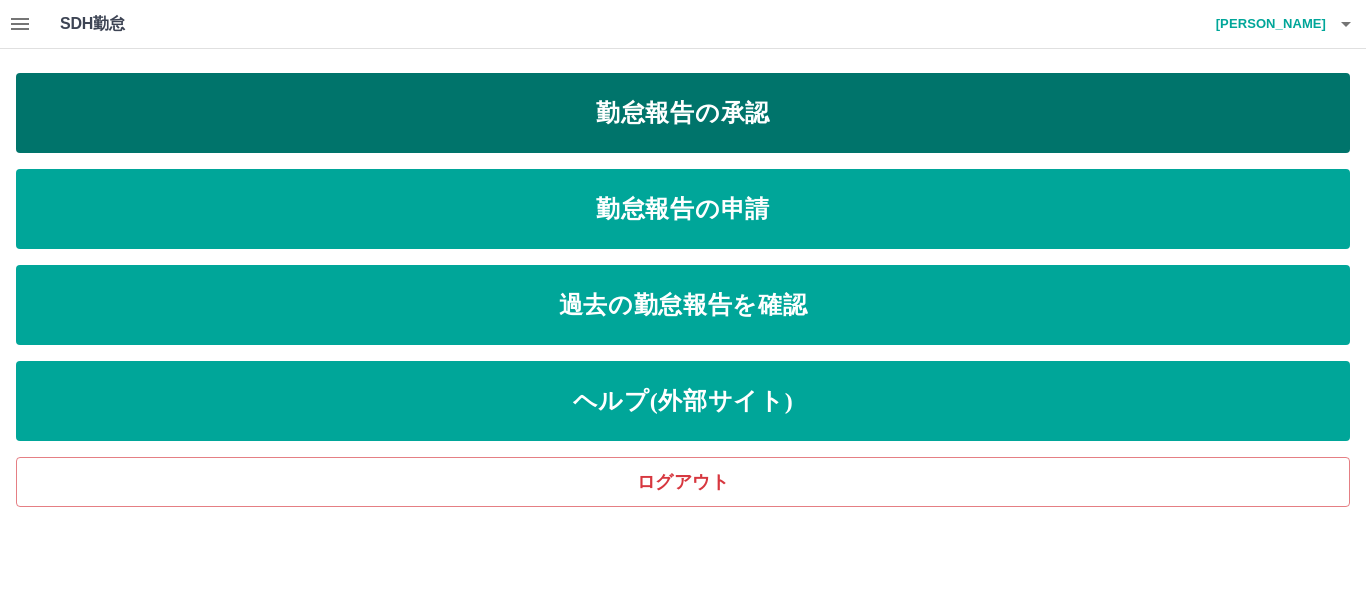 click on "勤怠報告の承認" at bounding box center (683, 113) 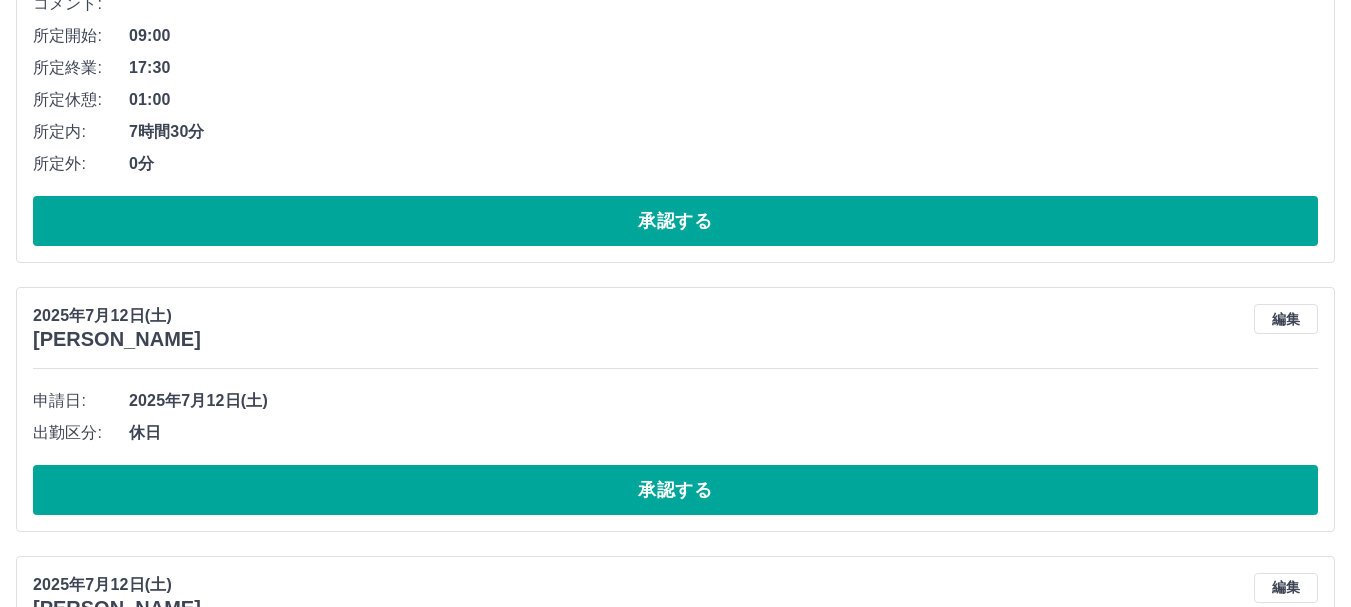 scroll, scrollTop: 886, scrollLeft: 0, axis: vertical 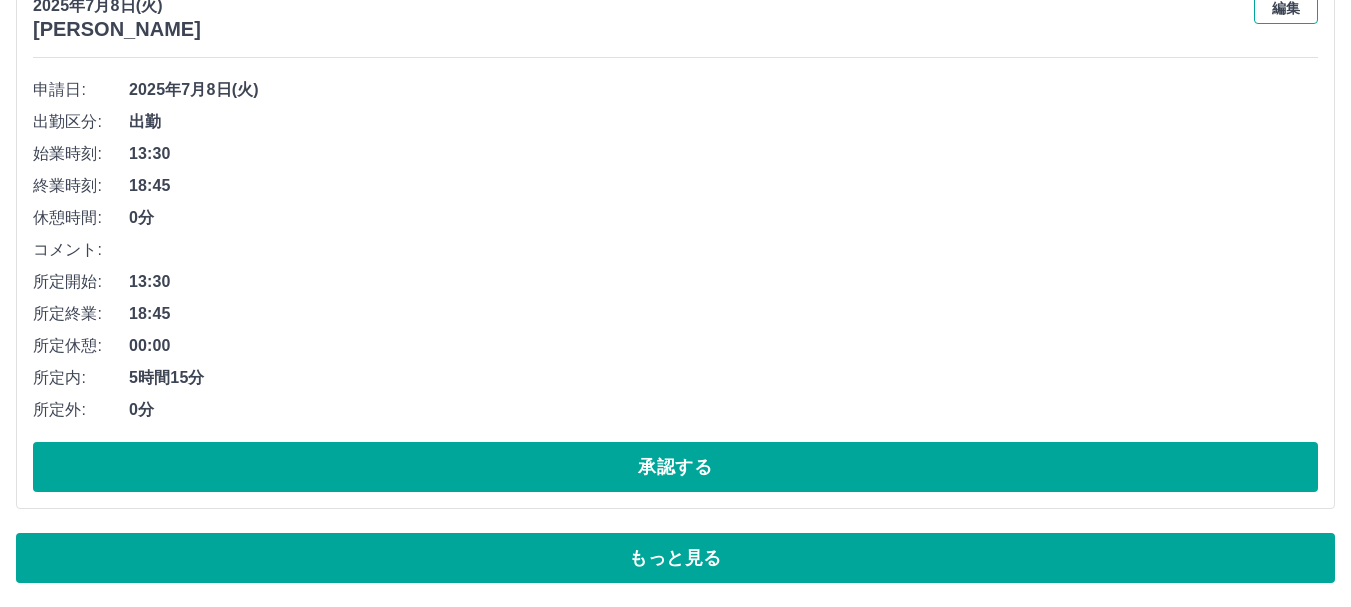 click on "編集" at bounding box center (1286, 9) 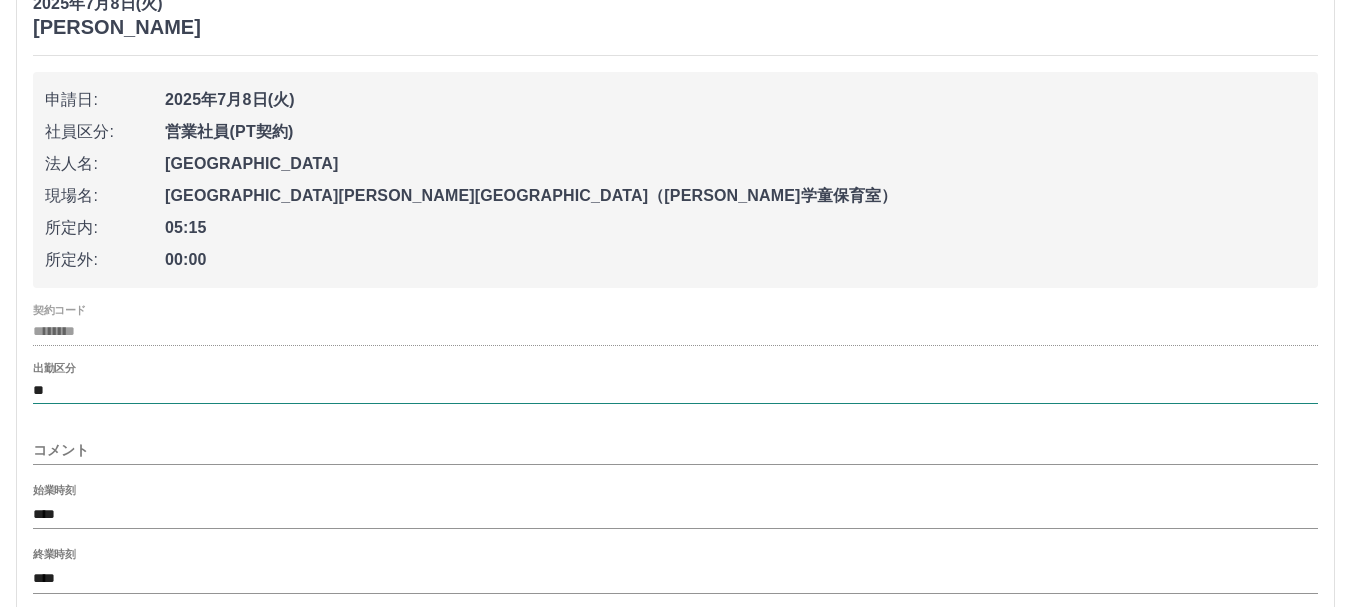 click on "**" at bounding box center (675, 390) 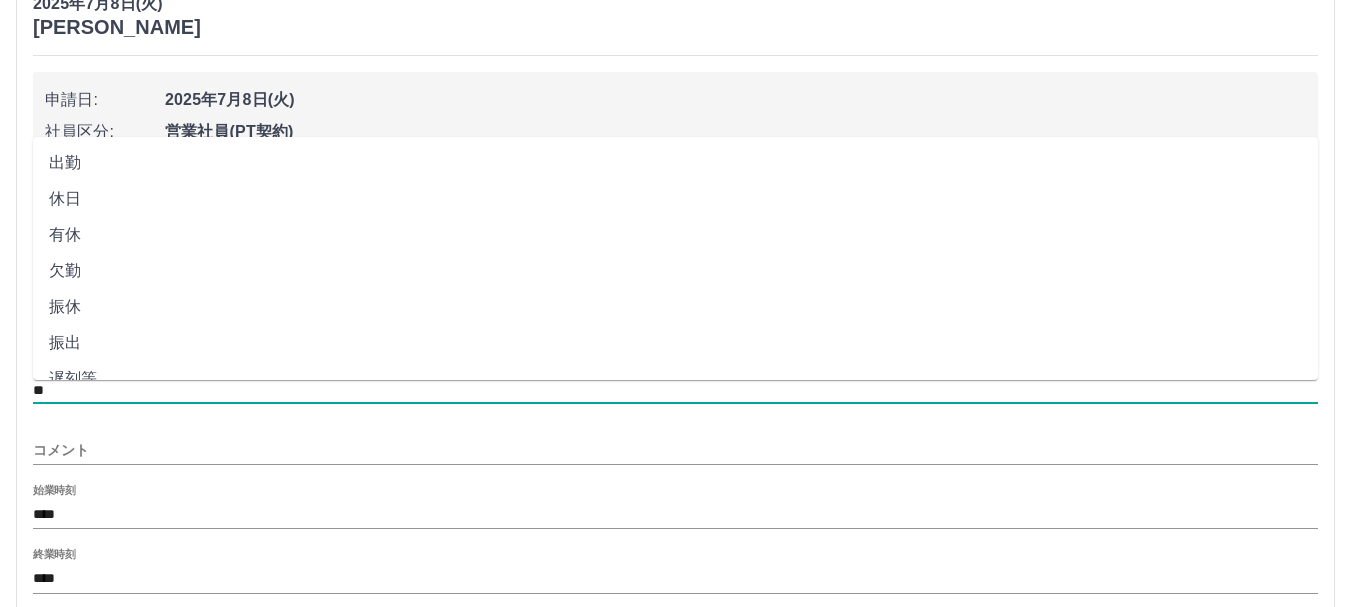 click on "休日" at bounding box center [675, 199] 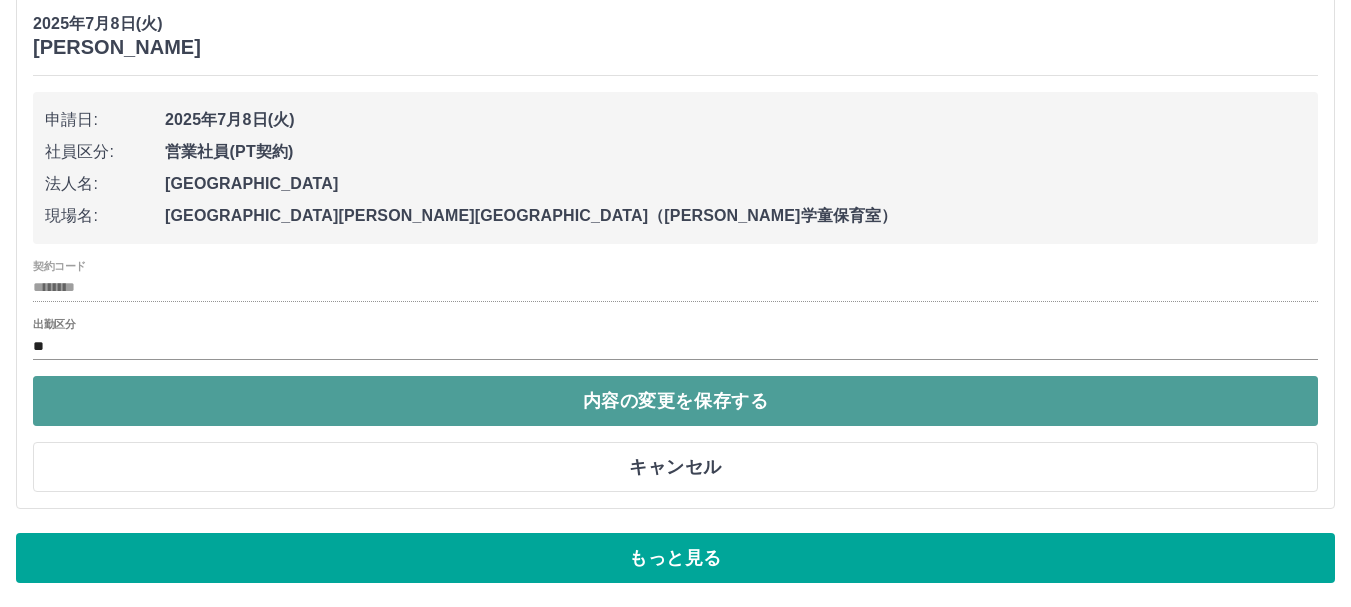 click on "内容の変更を保存する" at bounding box center (675, 401) 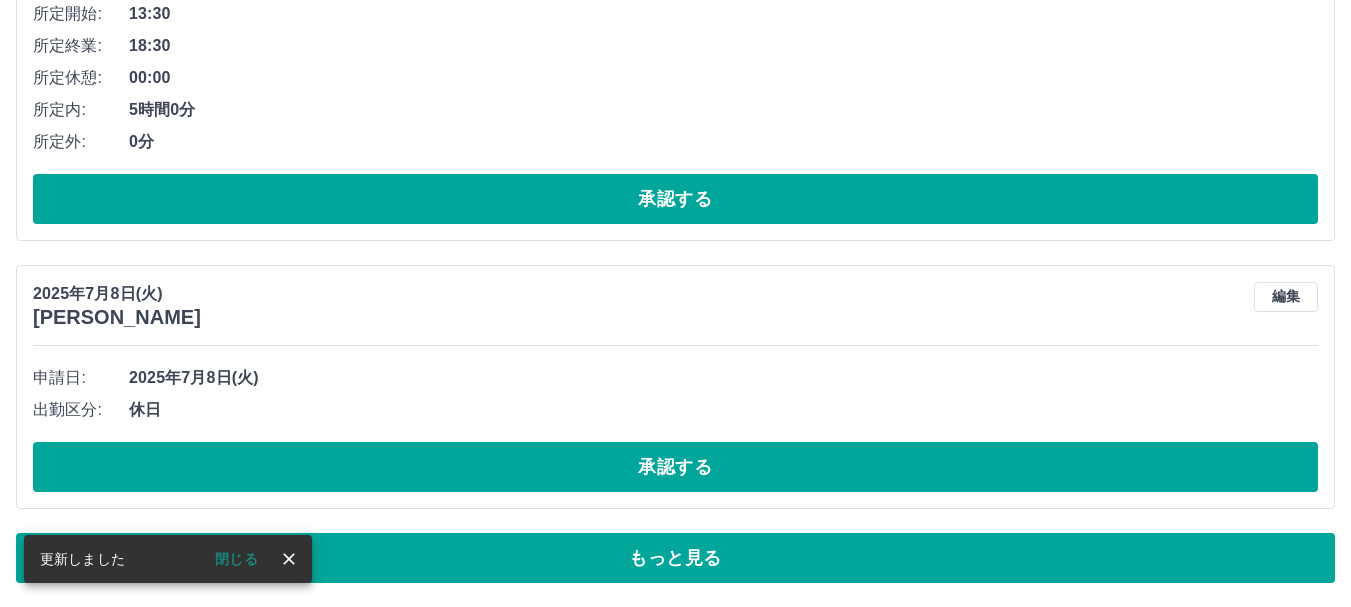 scroll, scrollTop: 12077, scrollLeft: 0, axis: vertical 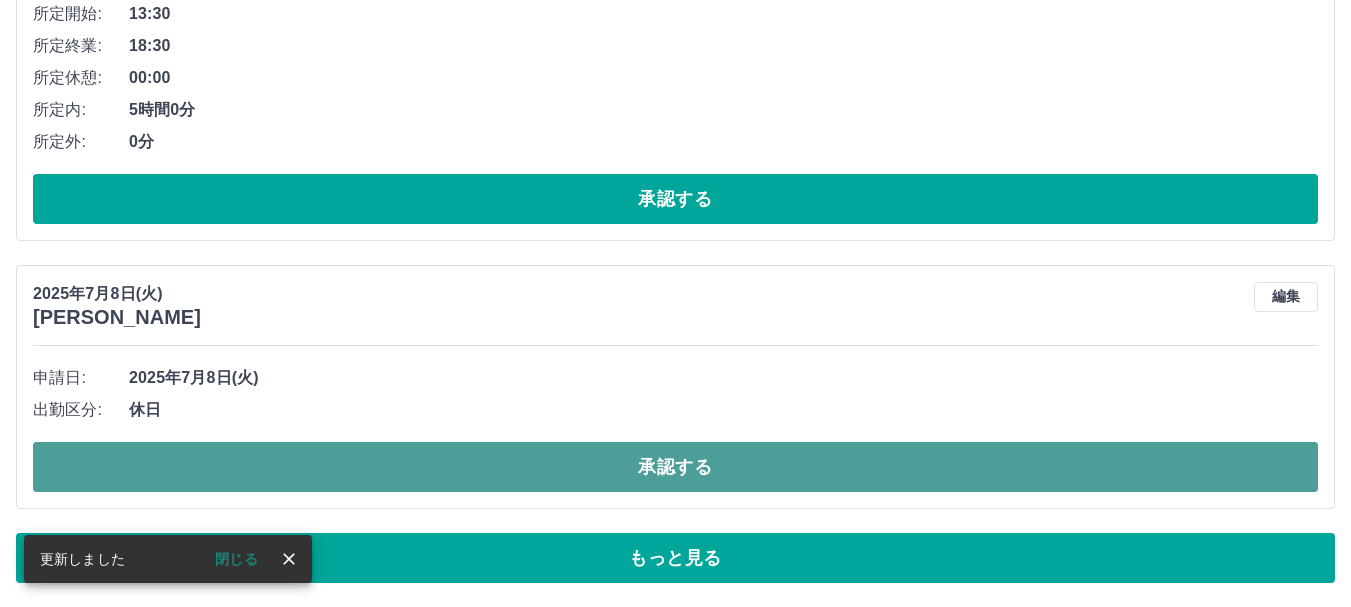 click on "承認する" at bounding box center [675, 467] 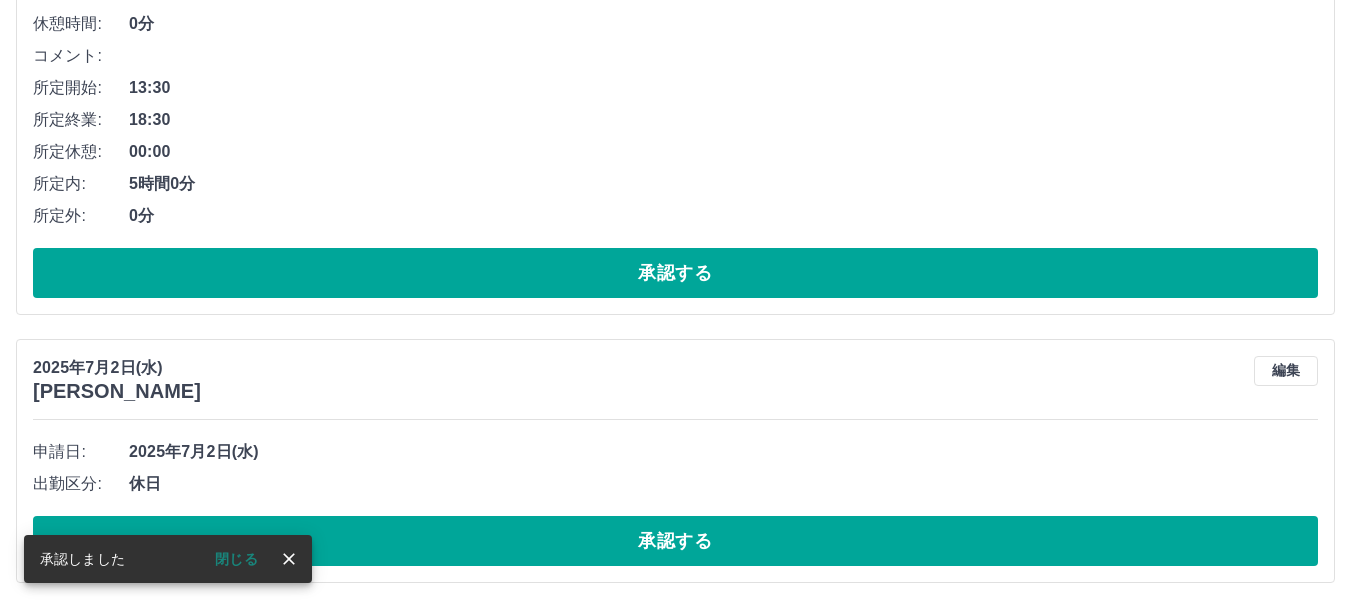 scroll, scrollTop: 12003, scrollLeft: 0, axis: vertical 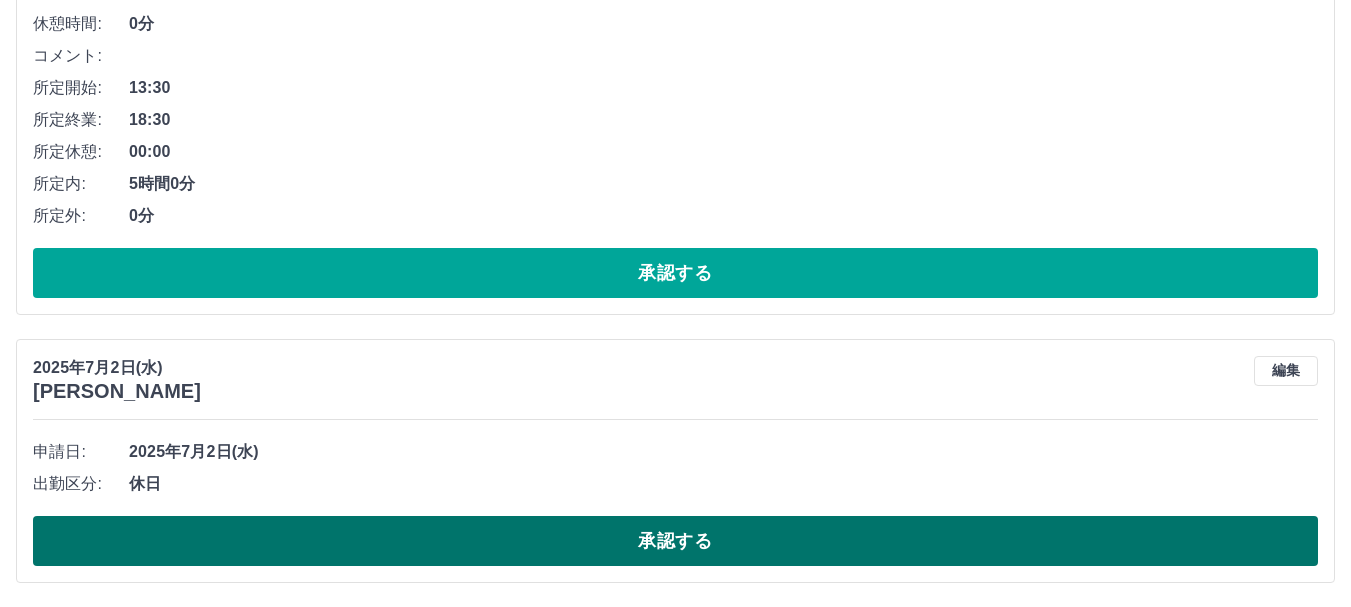 click on "承認する" at bounding box center (675, 541) 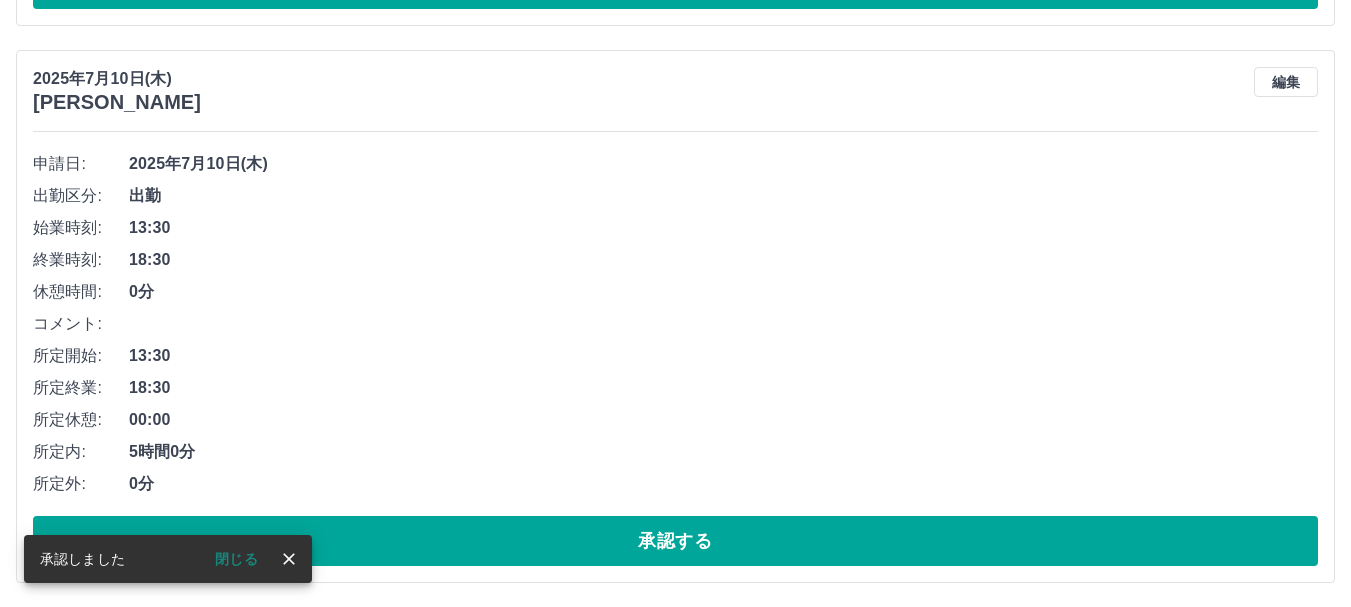 scroll, scrollTop: 11735, scrollLeft: 0, axis: vertical 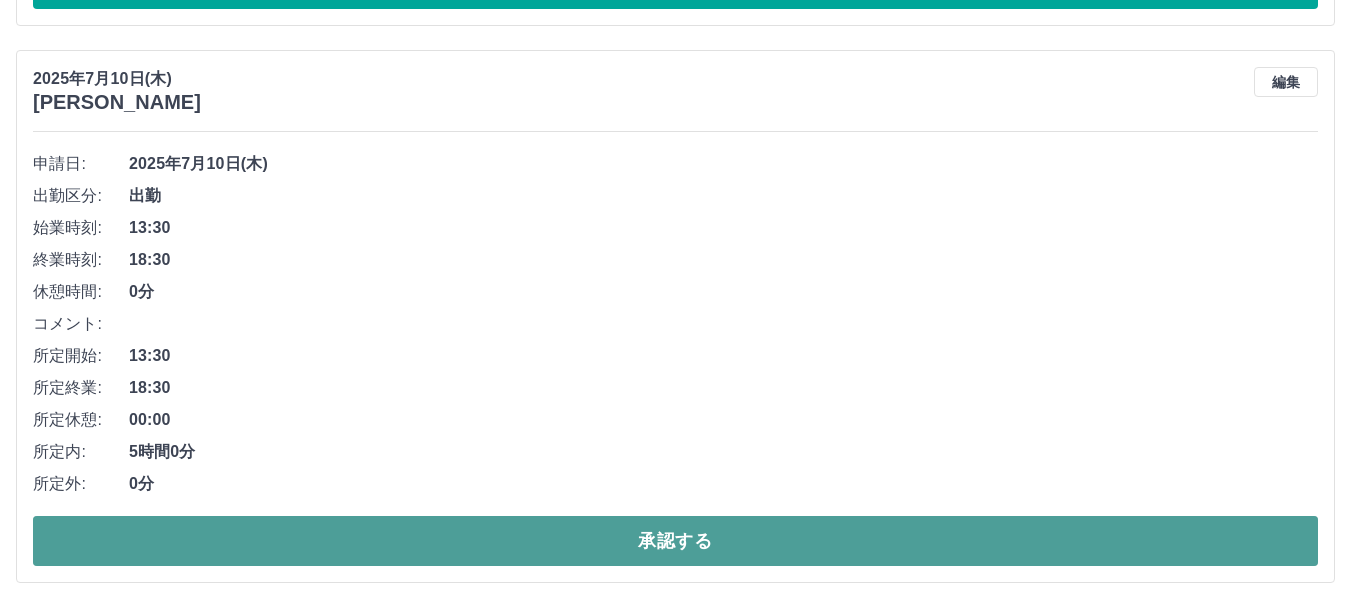 click on "承認する" at bounding box center (675, 541) 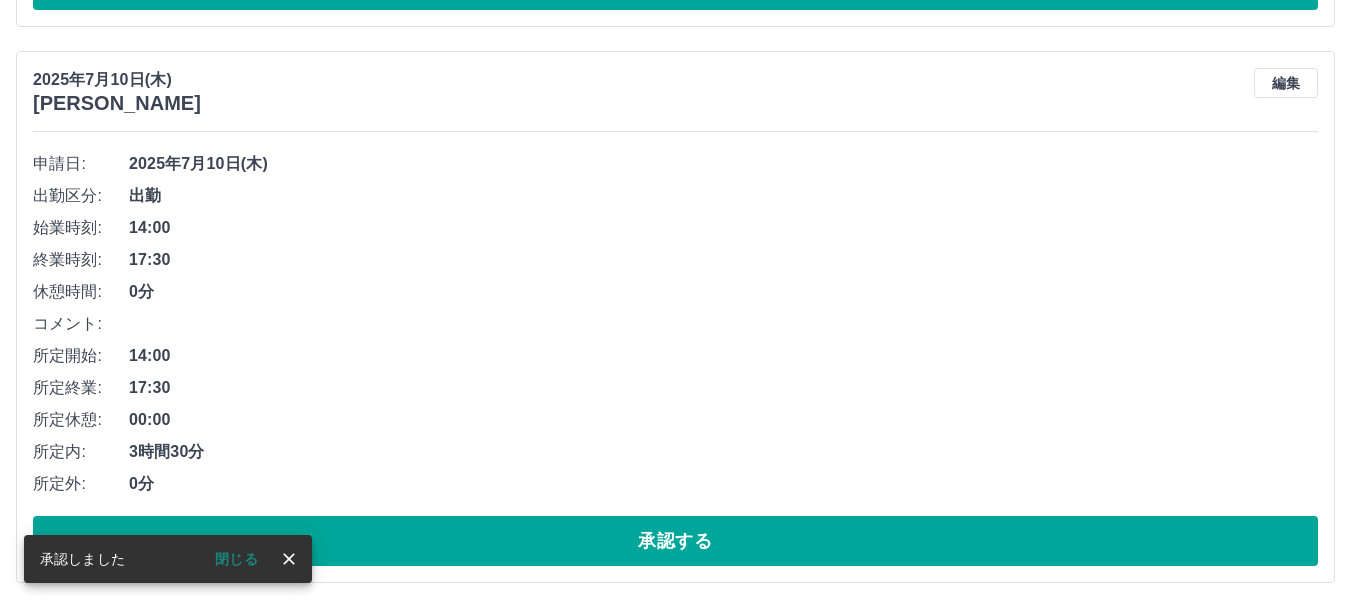 scroll, scrollTop: 11178, scrollLeft: 0, axis: vertical 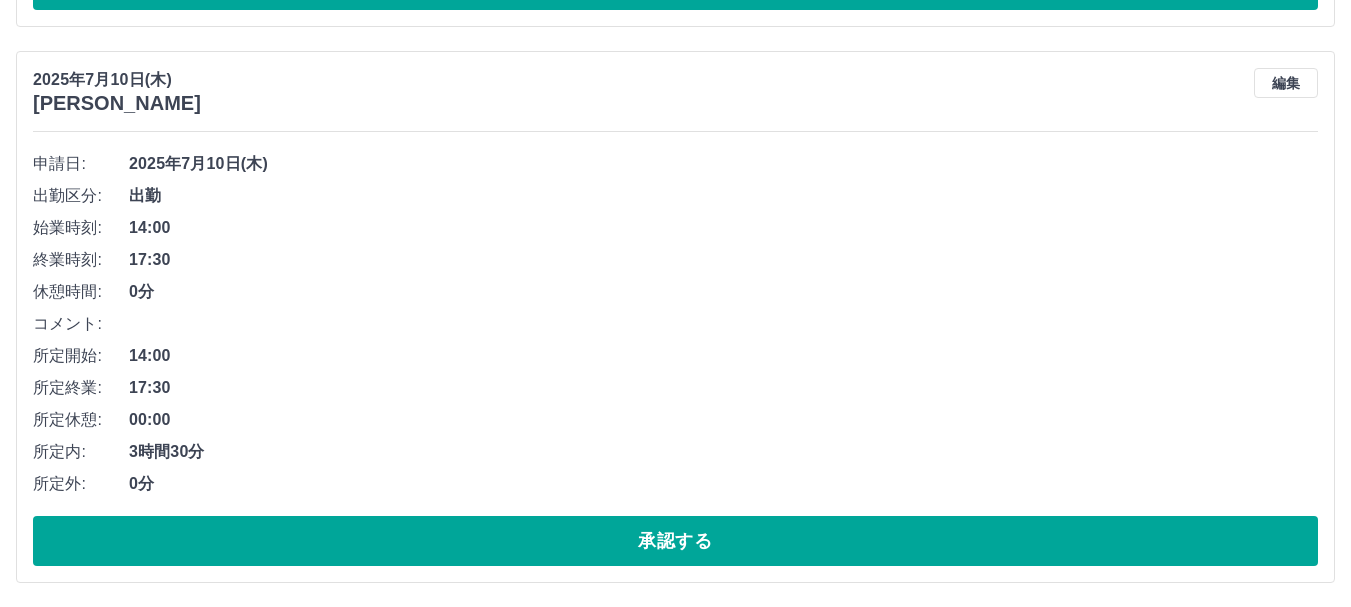 click on "承認する" at bounding box center (675, 541) 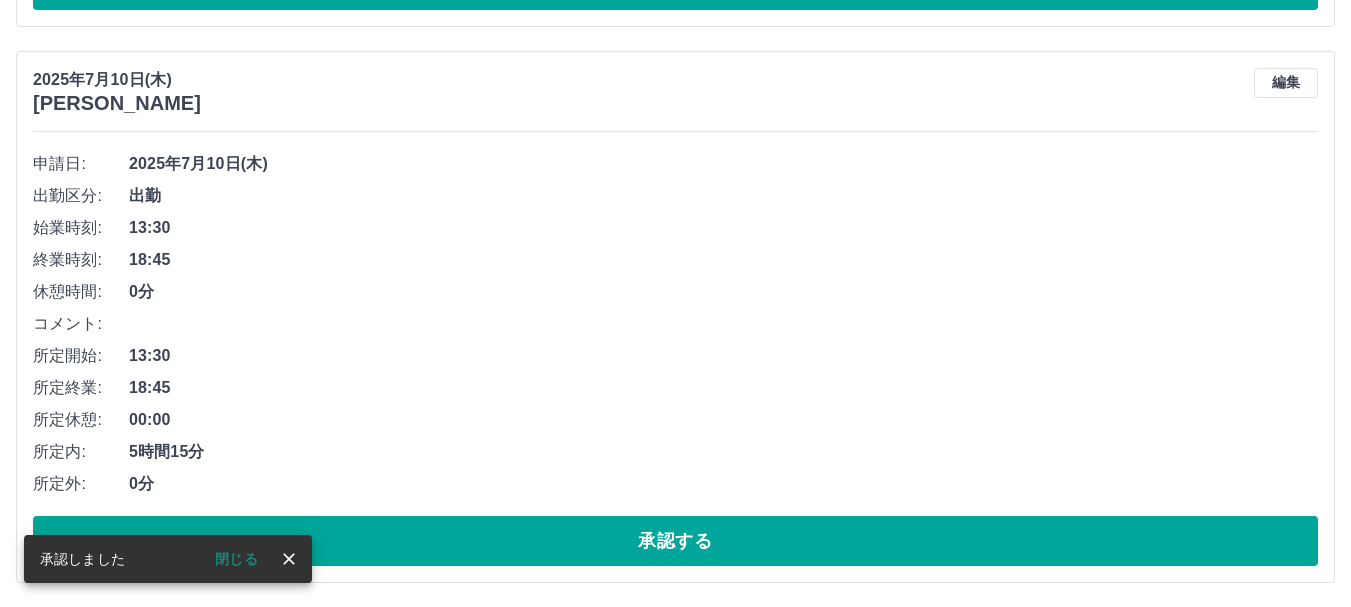 scroll, scrollTop: 10622, scrollLeft: 0, axis: vertical 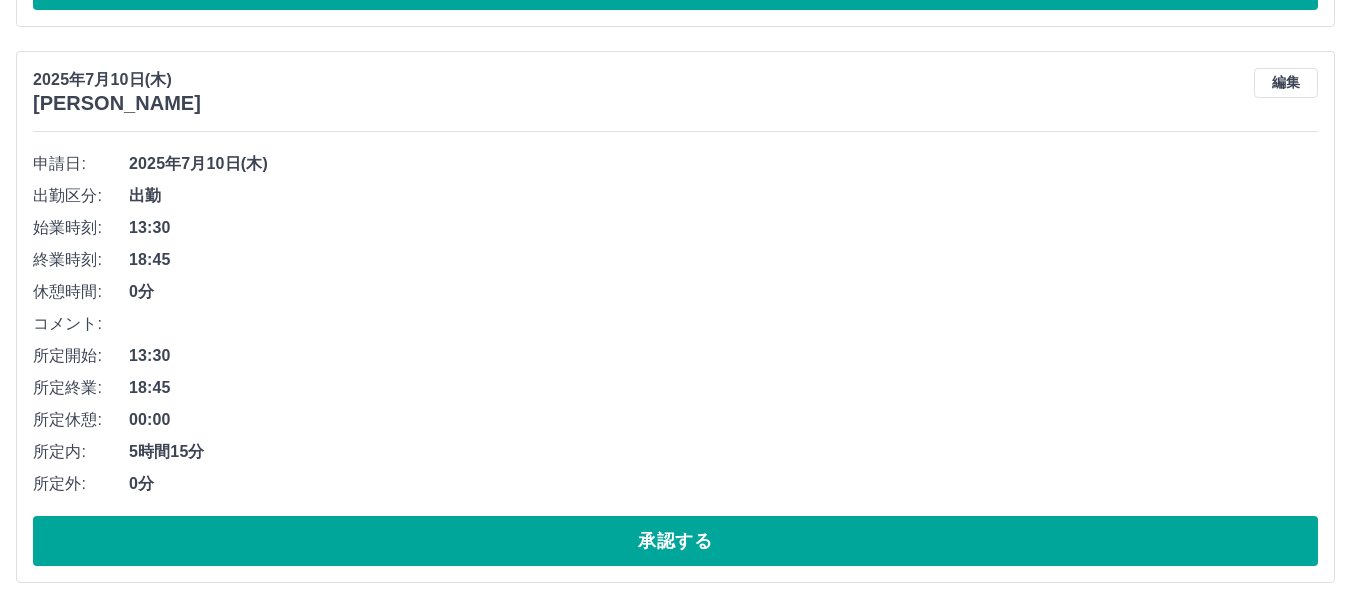 click on "承認する" at bounding box center (675, 541) 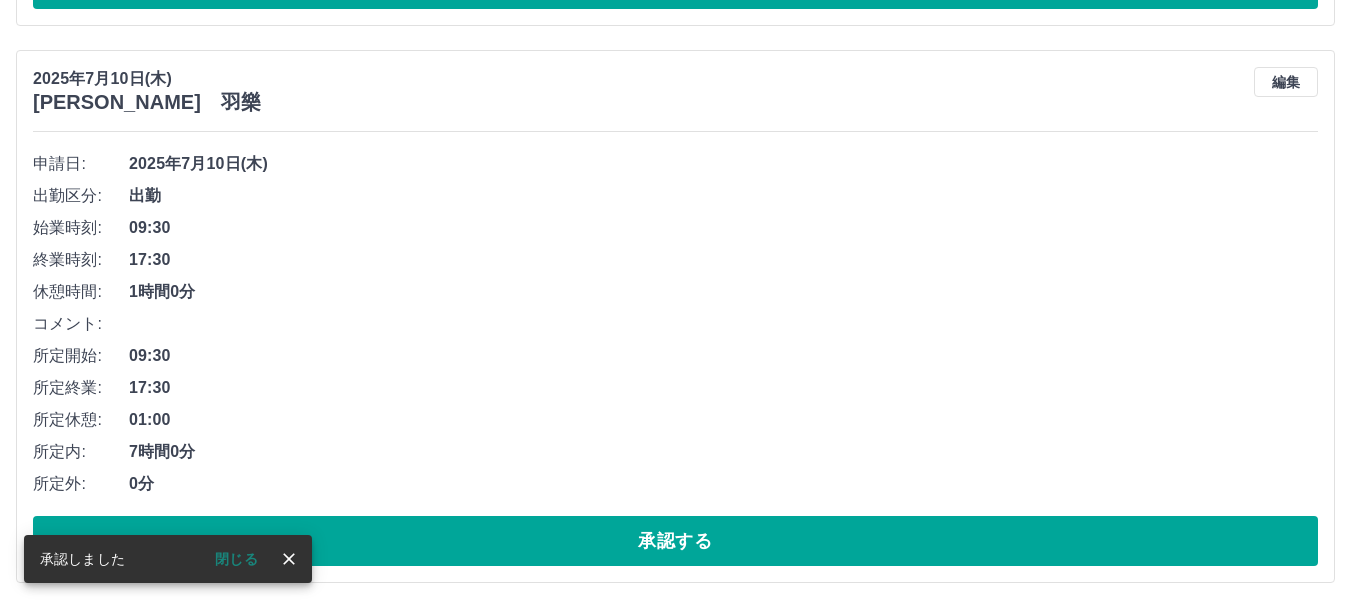 scroll, scrollTop: 10066, scrollLeft: 0, axis: vertical 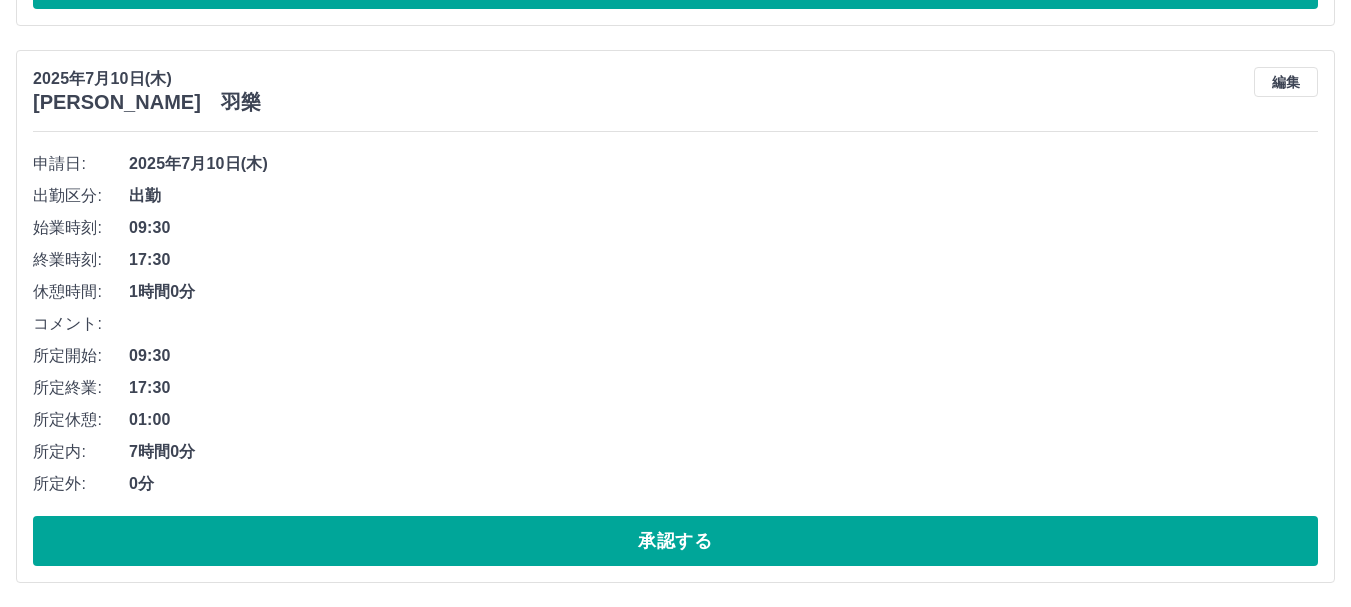 click on "承認する" at bounding box center (675, 541) 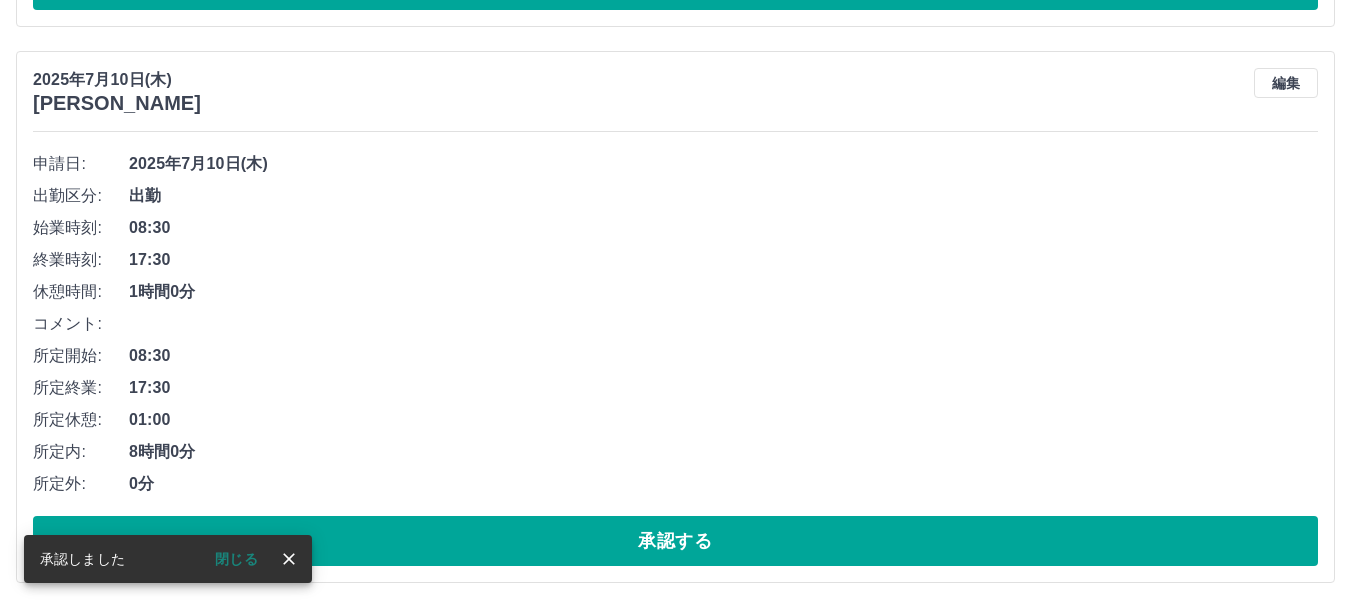 scroll, scrollTop: 9509, scrollLeft: 0, axis: vertical 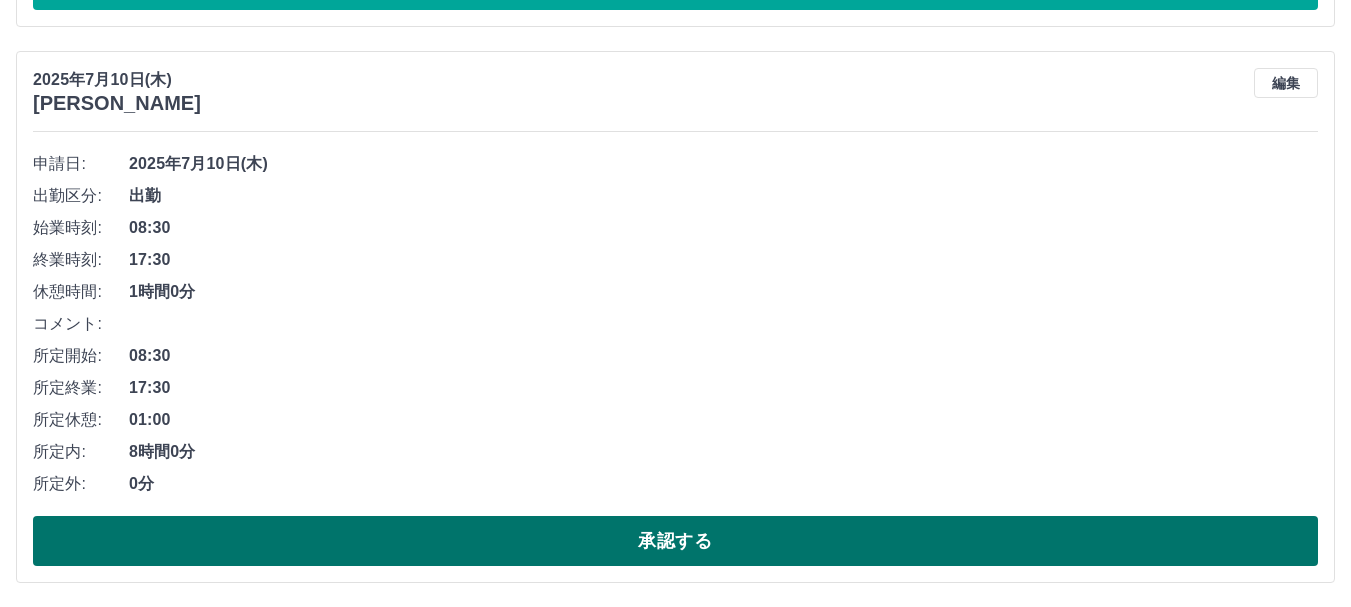 click on "承認する" at bounding box center (675, 541) 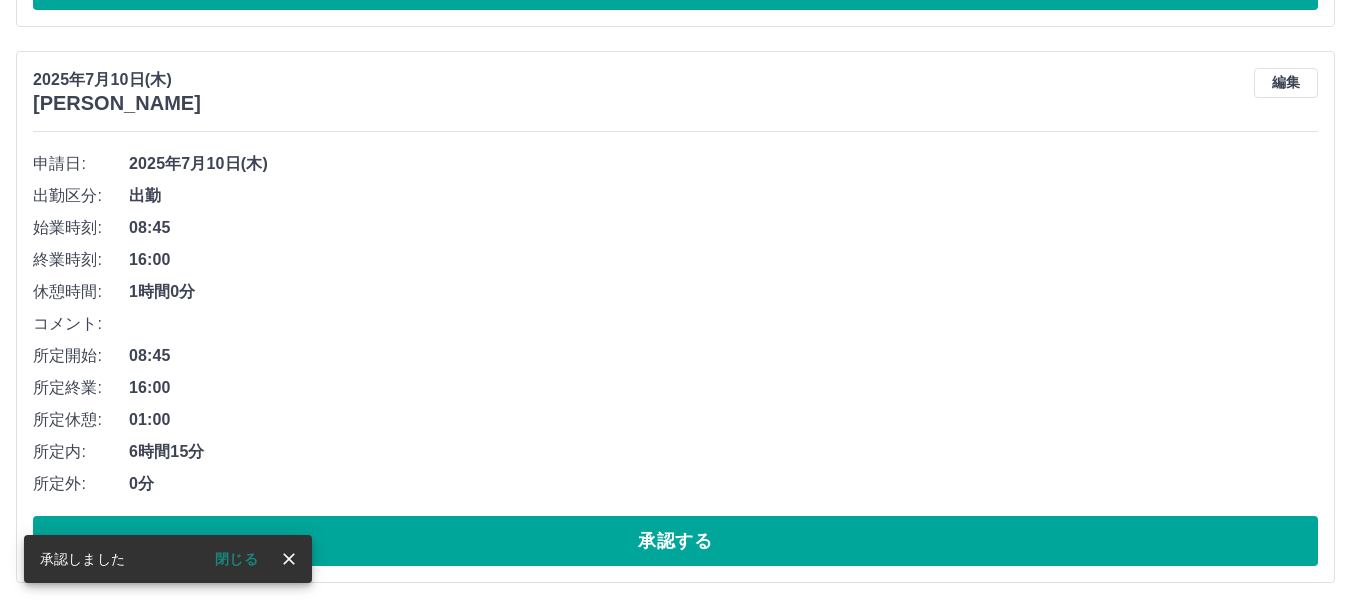 scroll, scrollTop: 8953, scrollLeft: 0, axis: vertical 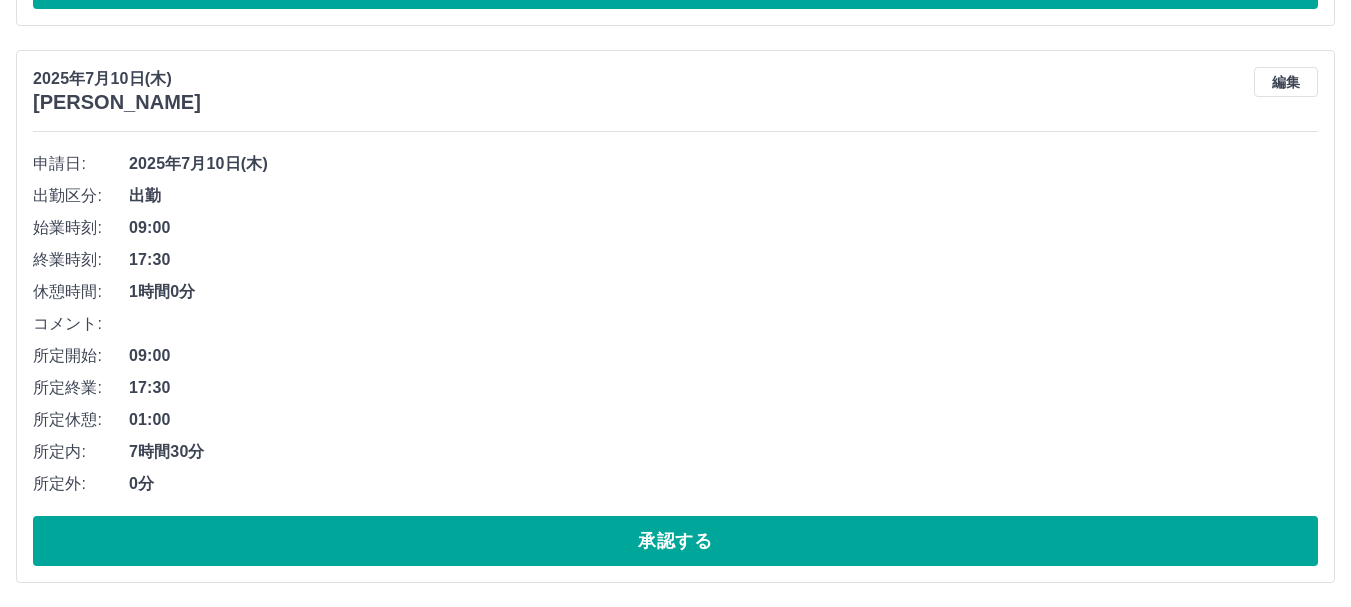 click on "承認する" at bounding box center (675, 541) 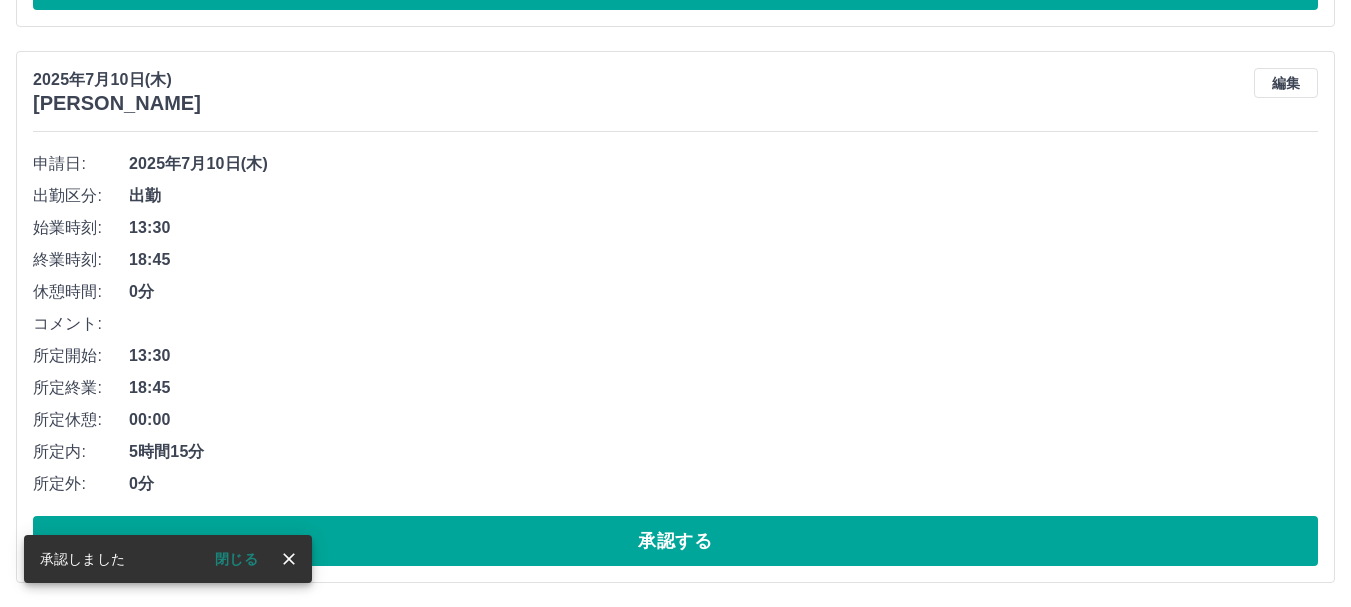scroll, scrollTop: 7840, scrollLeft: 0, axis: vertical 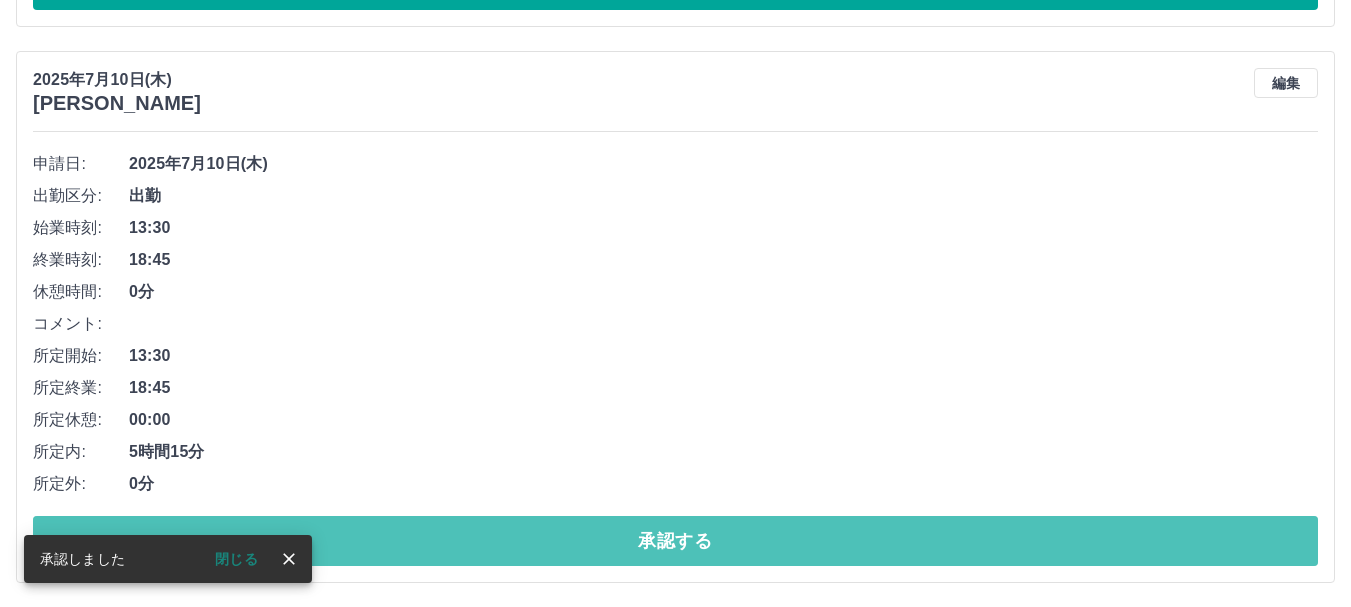 click on "承認する" at bounding box center [675, 541] 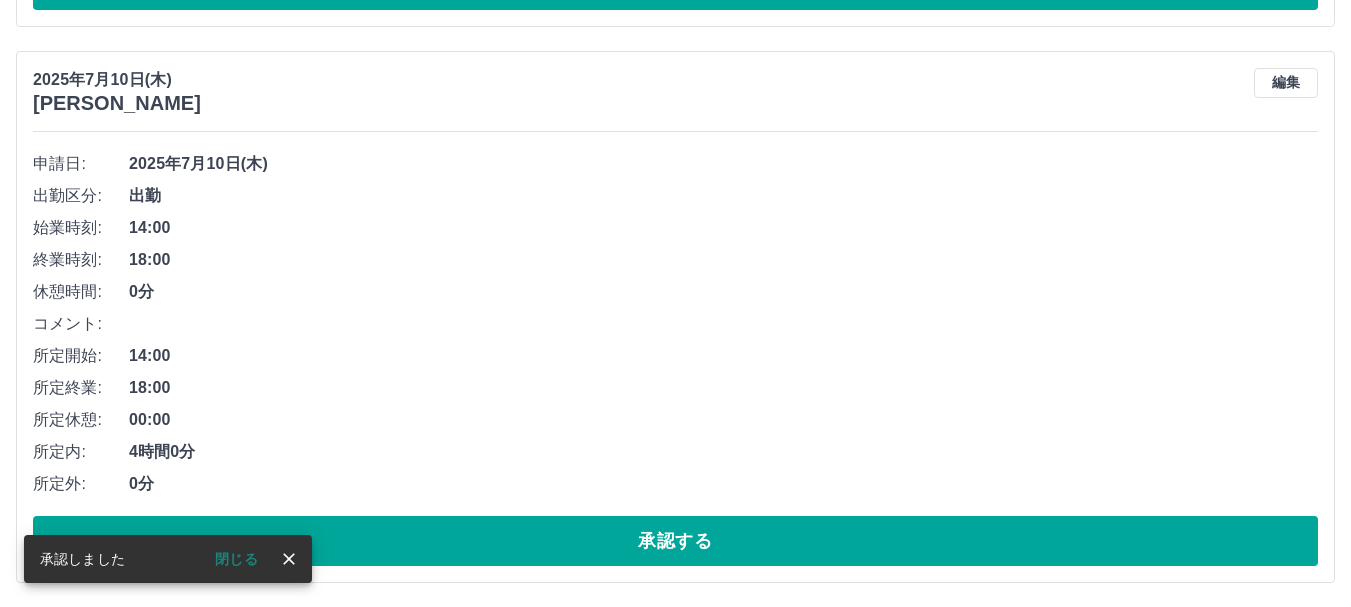 scroll, scrollTop: 7284, scrollLeft: 0, axis: vertical 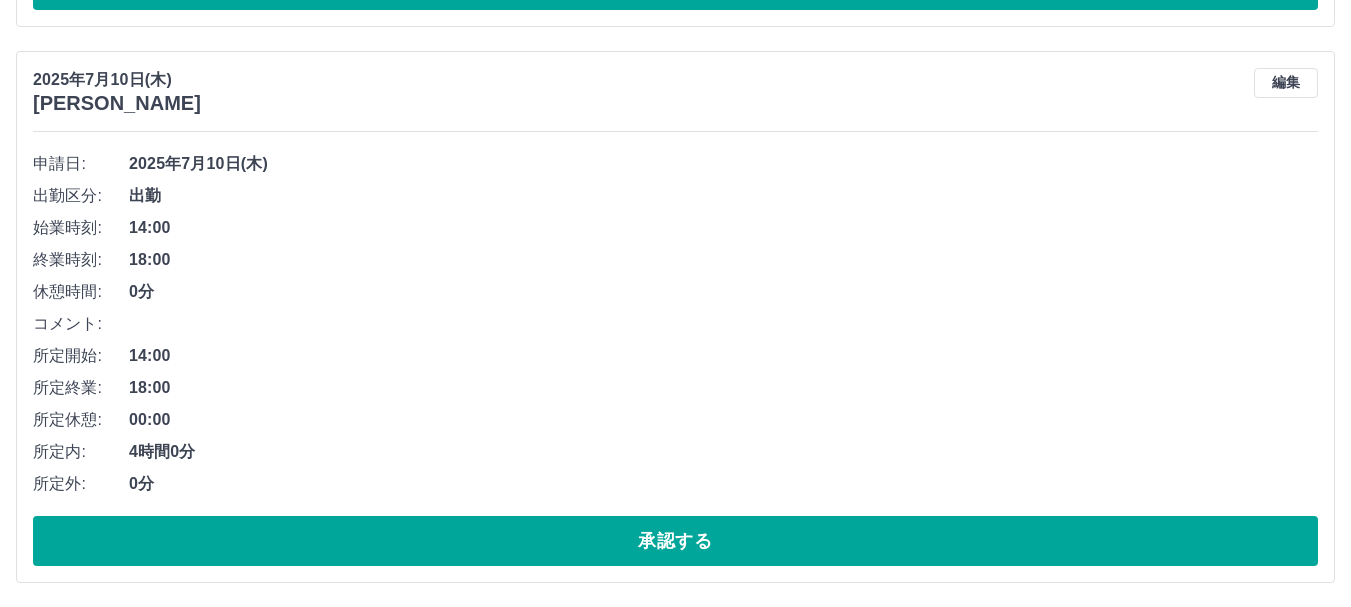 click on "承認する" at bounding box center (675, 541) 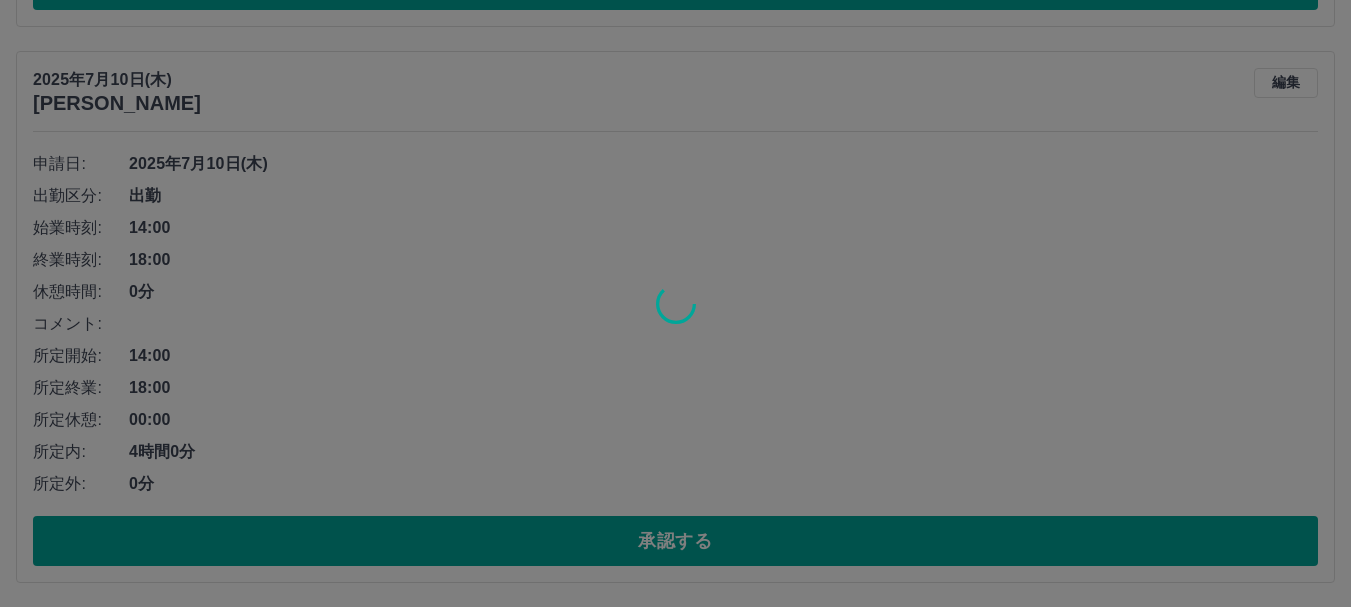scroll, scrollTop: 6728, scrollLeft: 0, axis: vertical 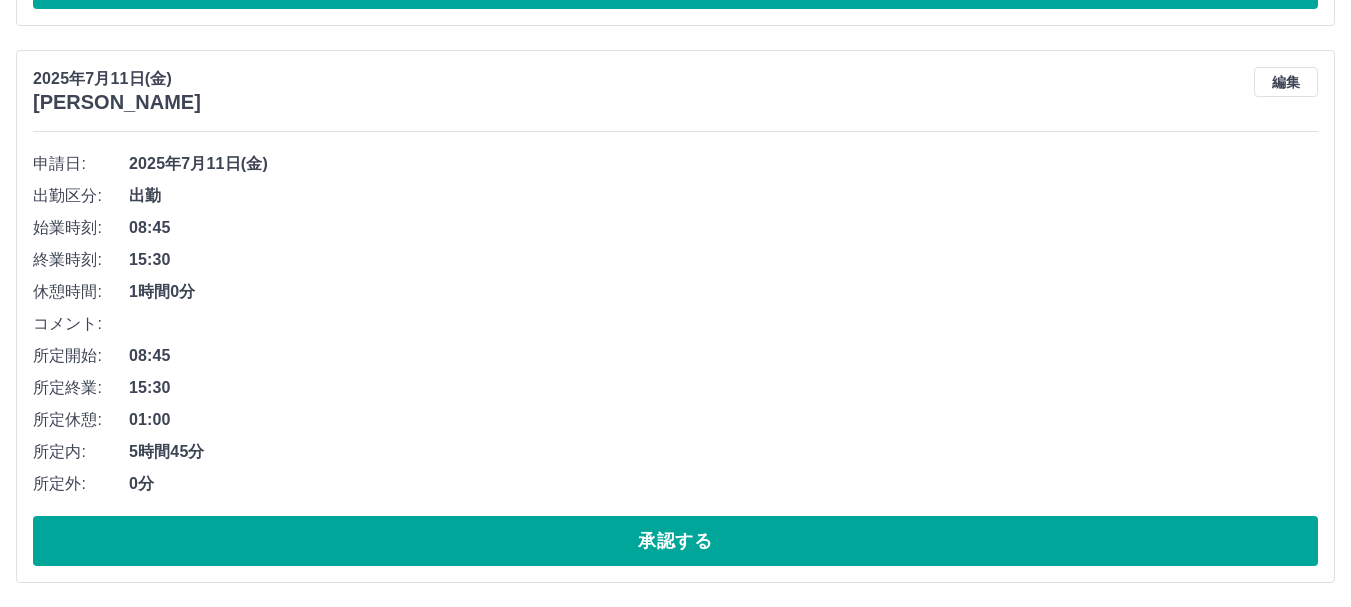click on "承認する" at bounding box center [675, 541] 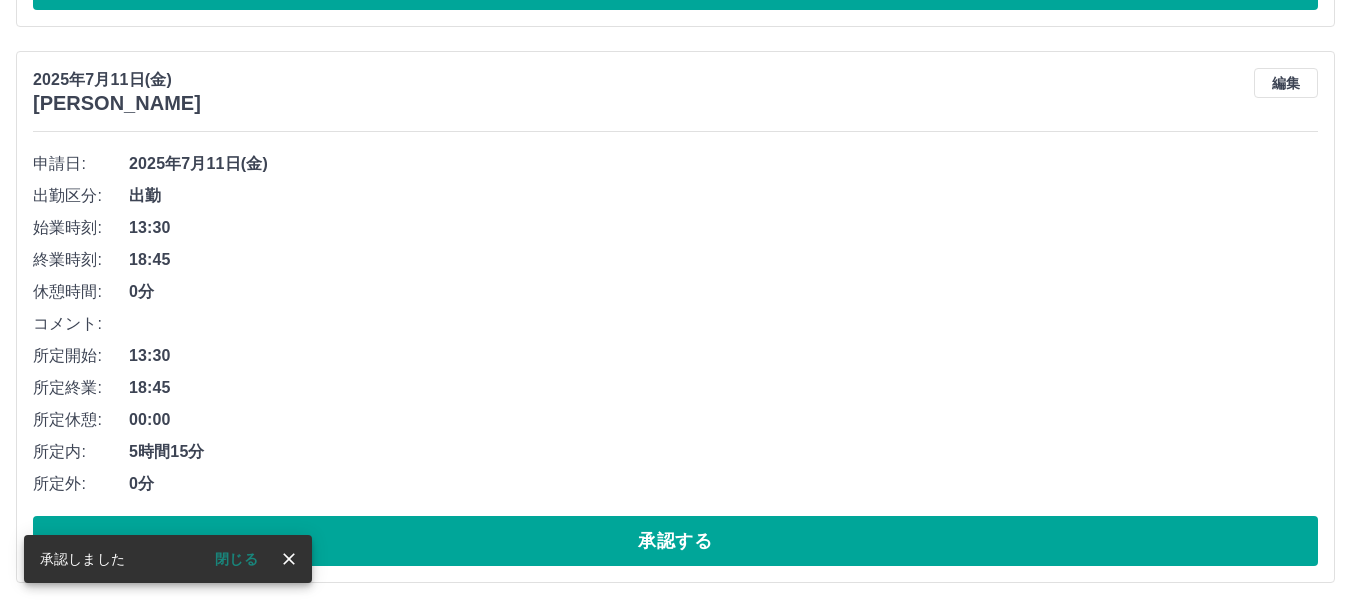 scroll, scrollTop: 6171, scrollLeft: 0, axis: vertical 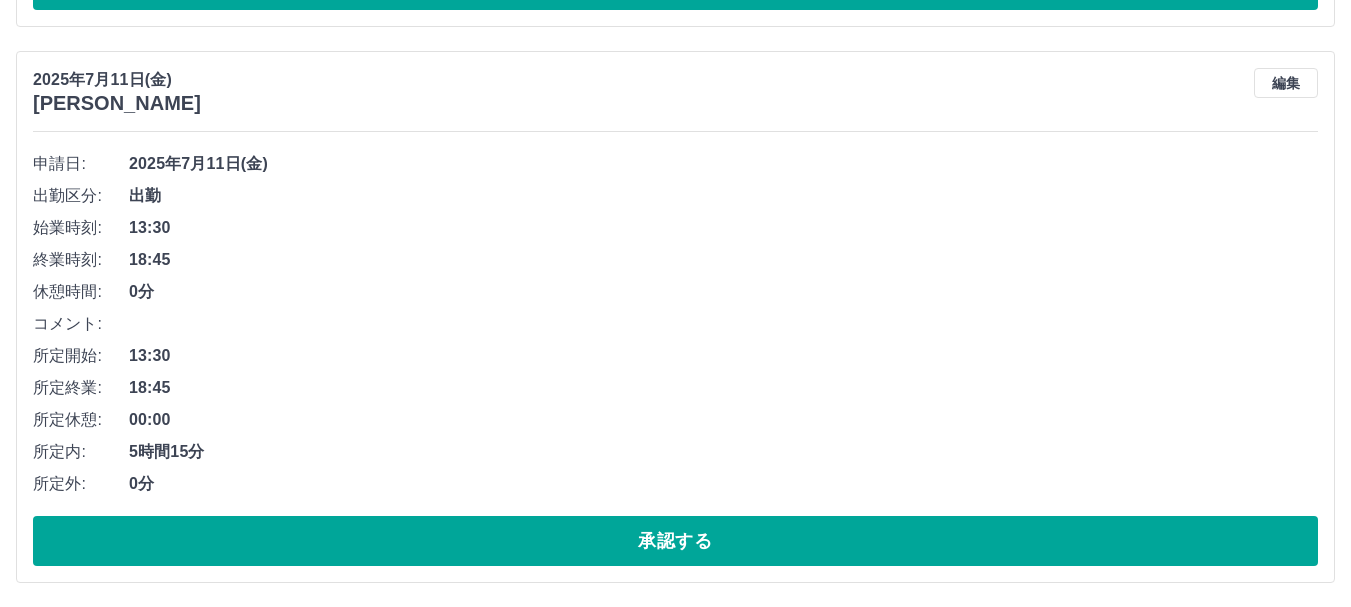 click on "承認する" at bounding box center (675, 541) 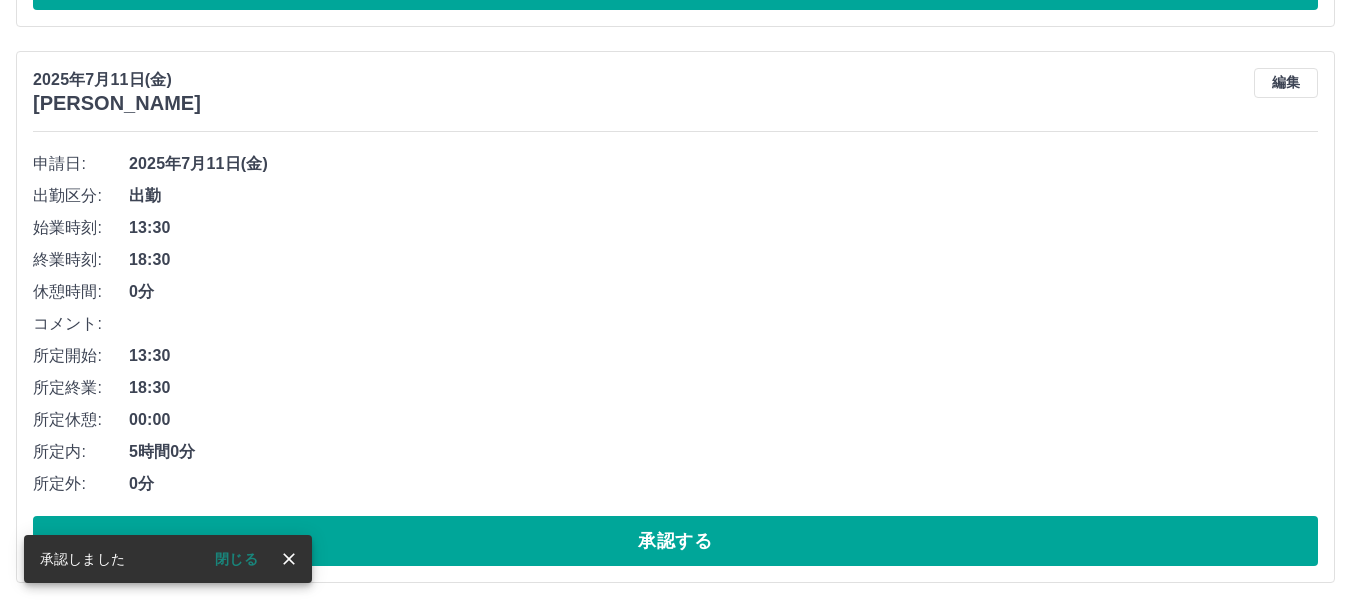 scroll, scrollTop: 5615, scrollLeft: 0, axis: vertical 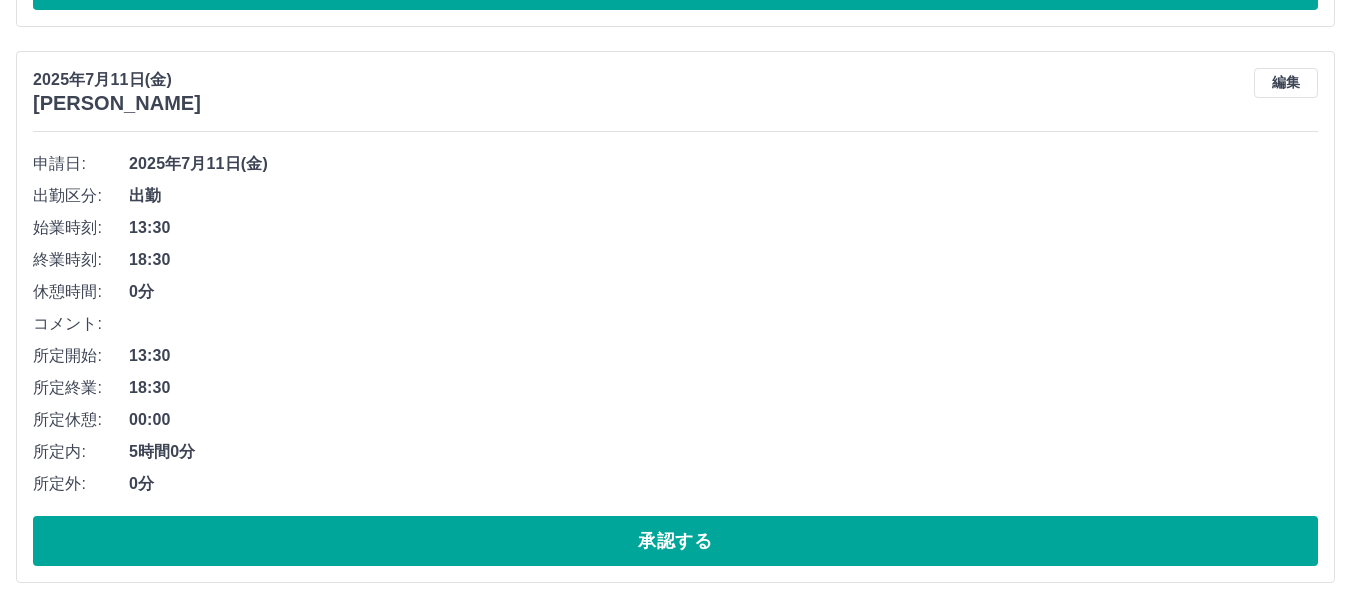 click on "承認する" at bounding box center (675, 541) 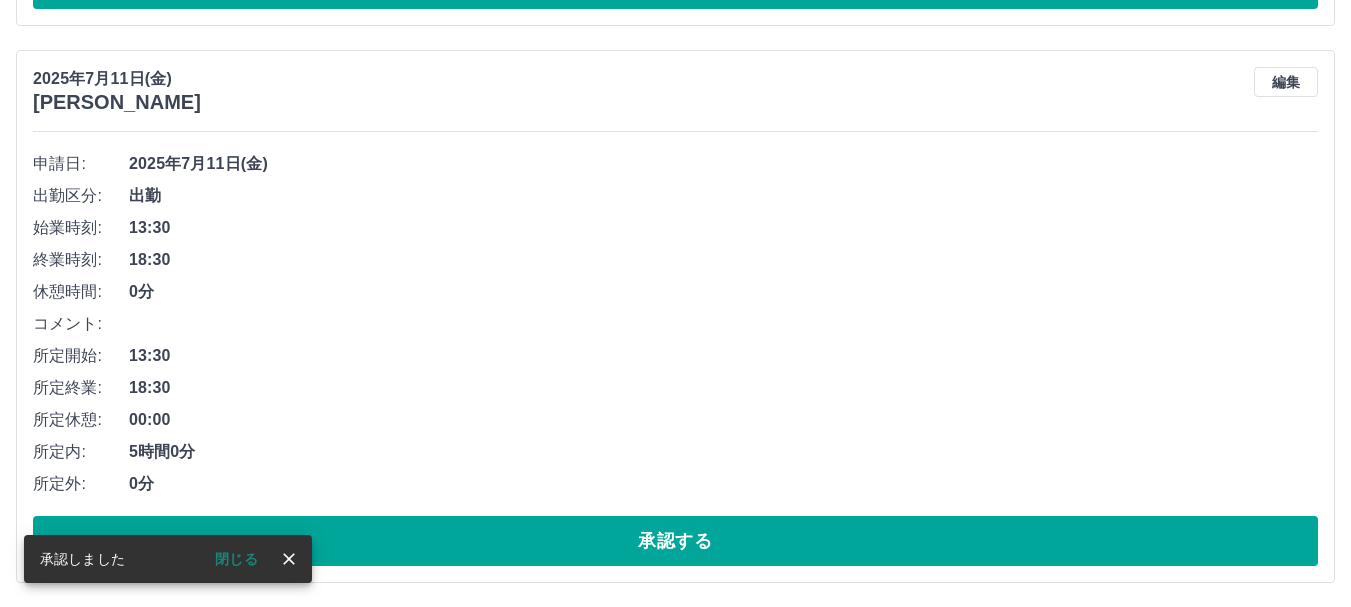 scroll, scrollTop: 5059, scrollLeft: 0, axis: vertical 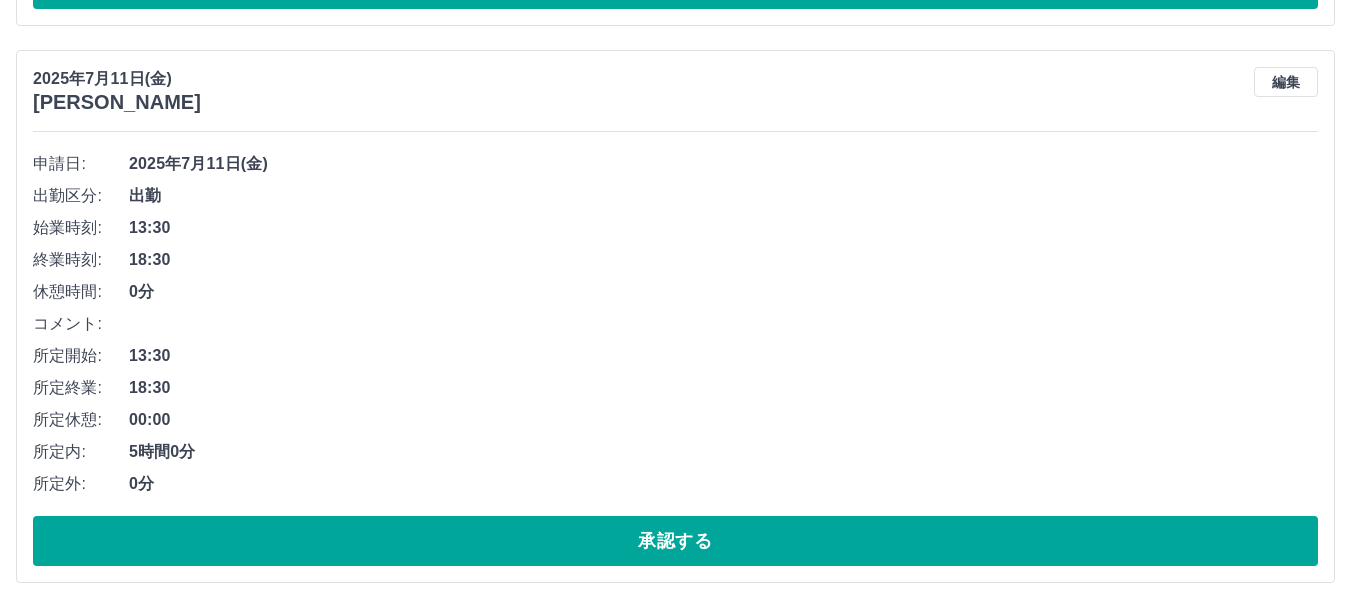 click on "承認する" at bounding box center (675, 541) 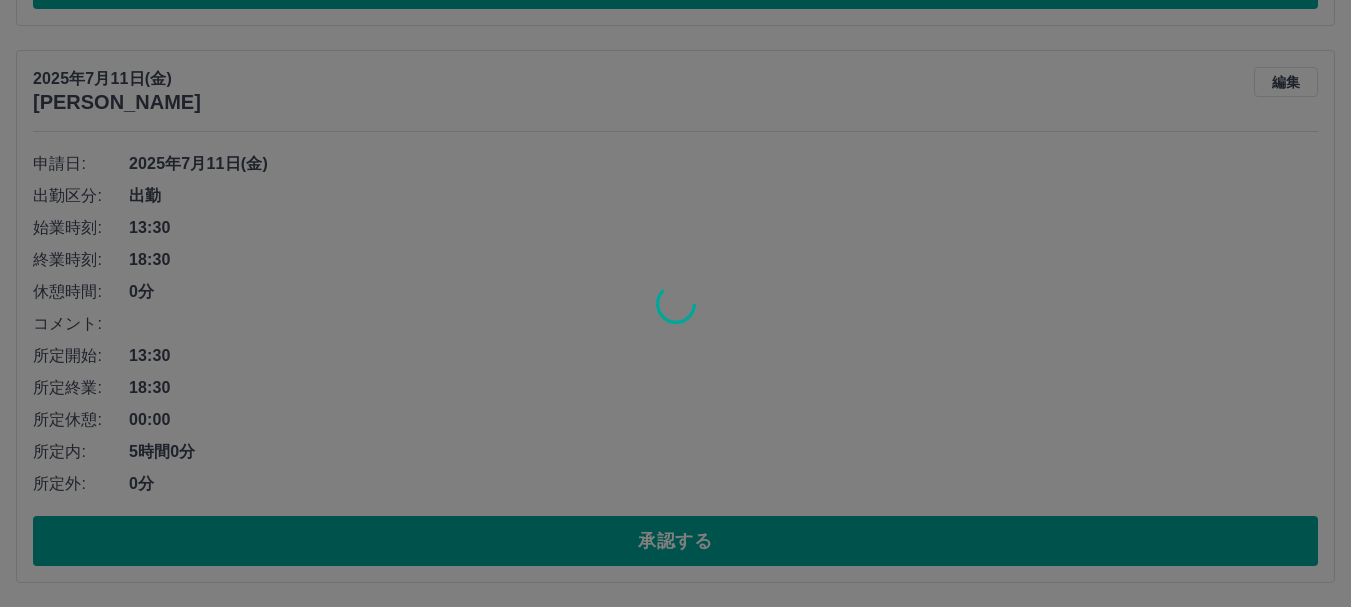 scroll, scrollTop: 4502, scrollLeft: 0, axis: vertical 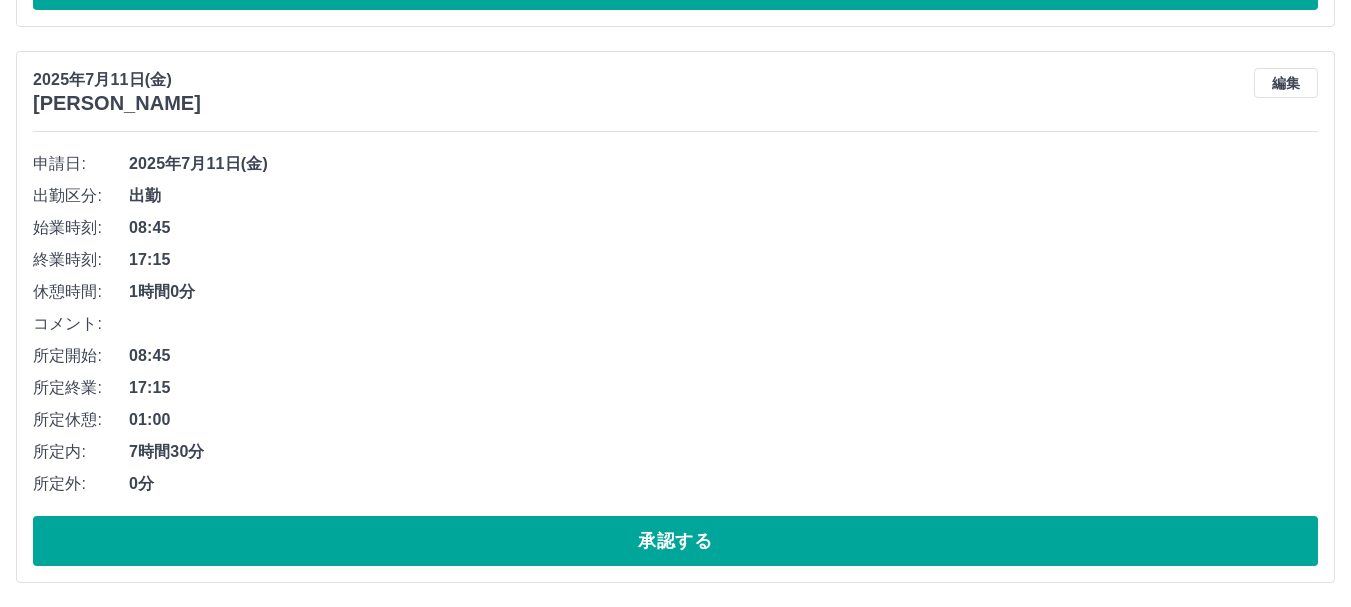 click on "承認する" at bounding box center [675, 541] 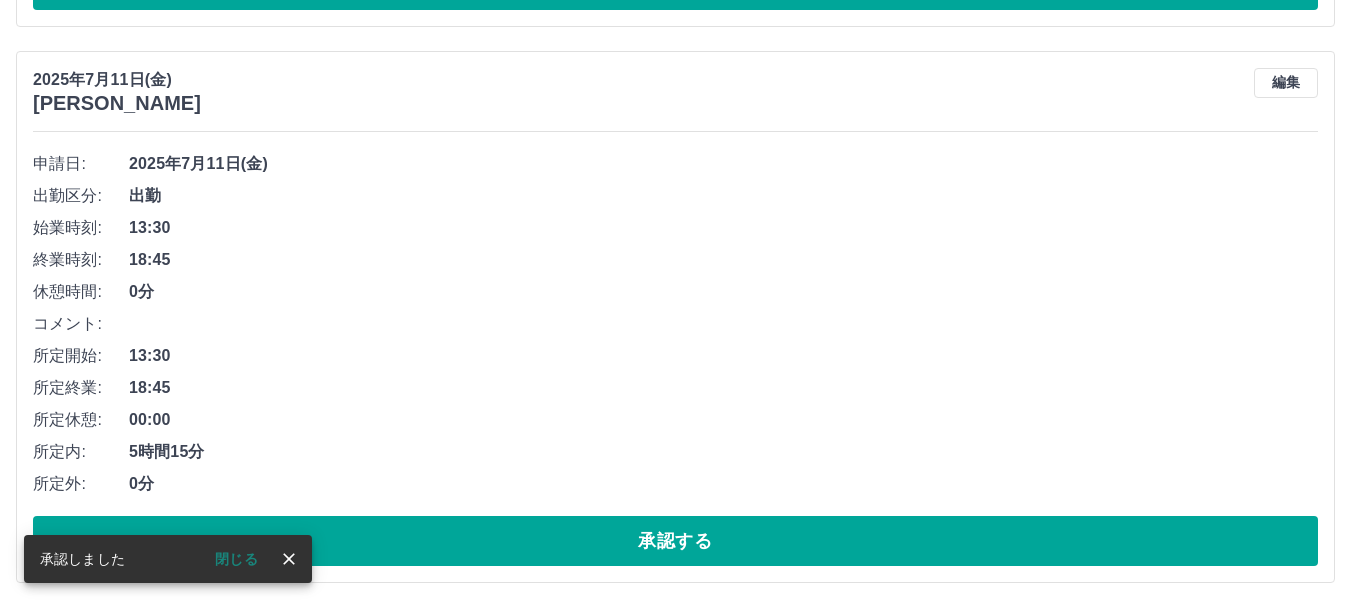 scroll, scrollTop: 3946, scrollLeft: 0, axis: vertical 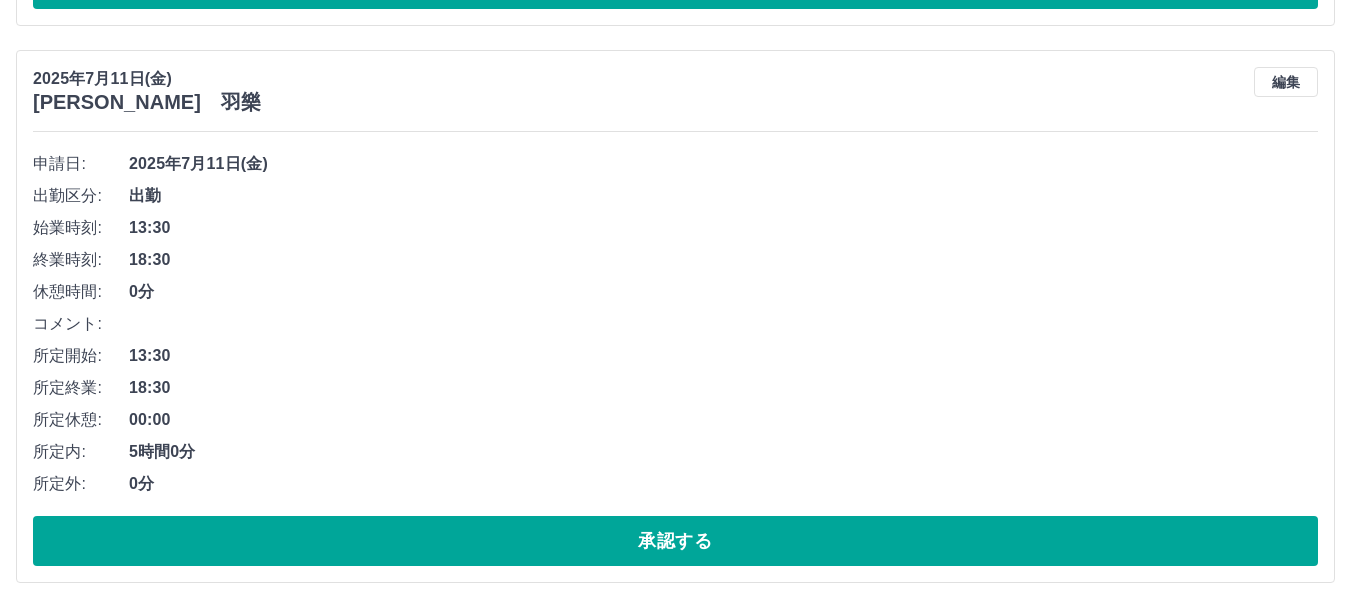 click on "承認する" at bounding box center [675, 541] 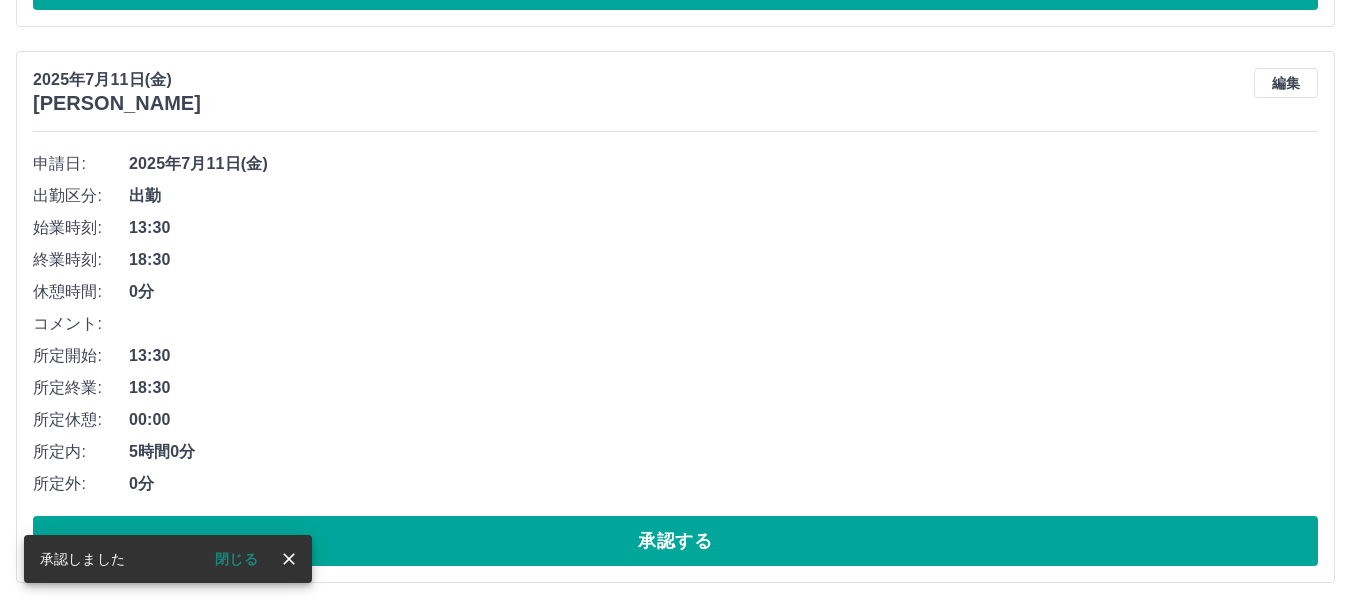 scroll, scrollTop: 2833, scrollLeft: 0, axis: vertical 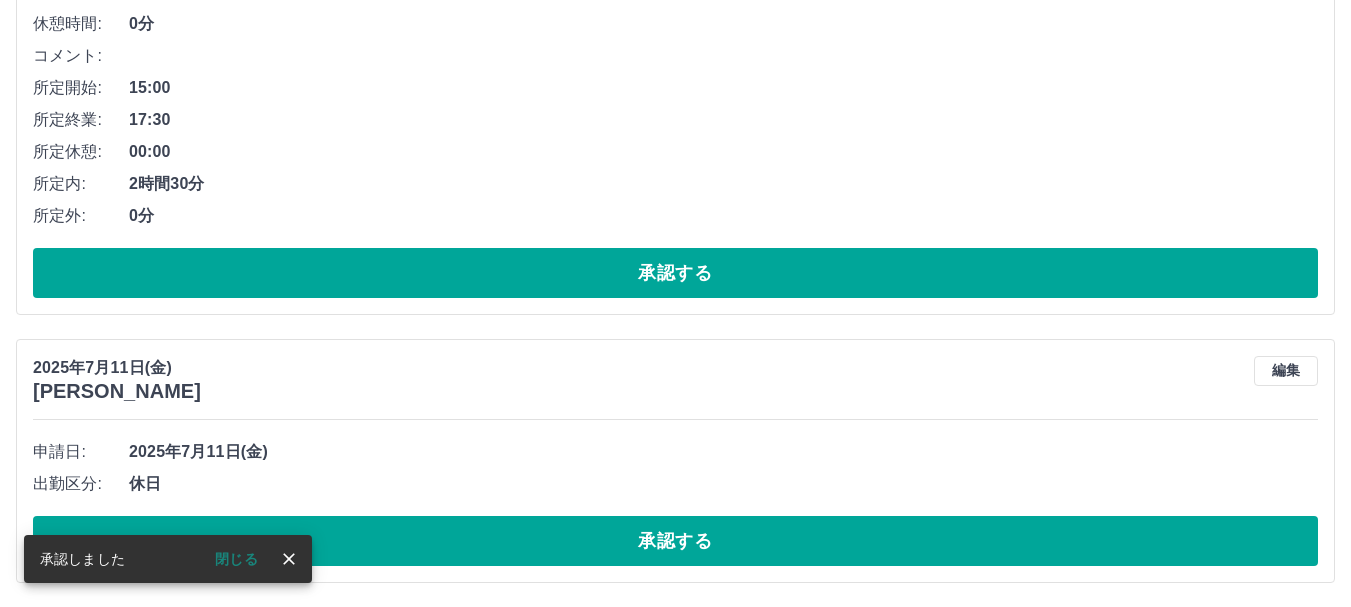 click on "承認する" at bounding box center (675, 541) 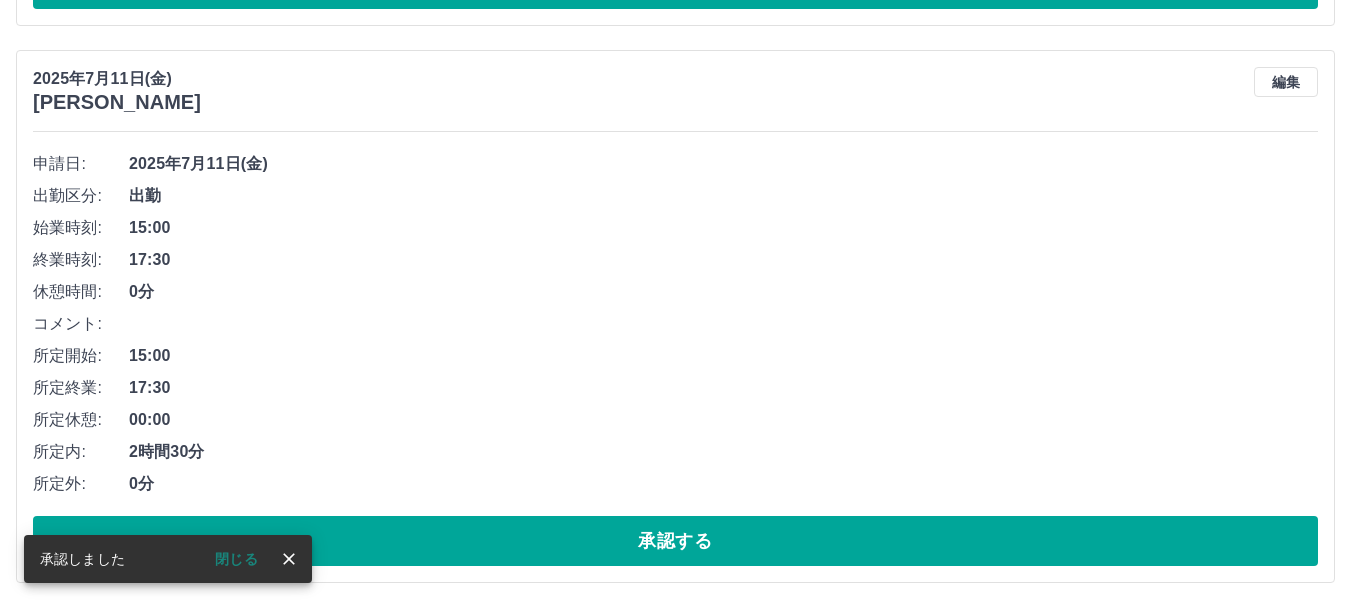 scroll, scrollTop: 2009, scrollLeft: 0, axis: vertical 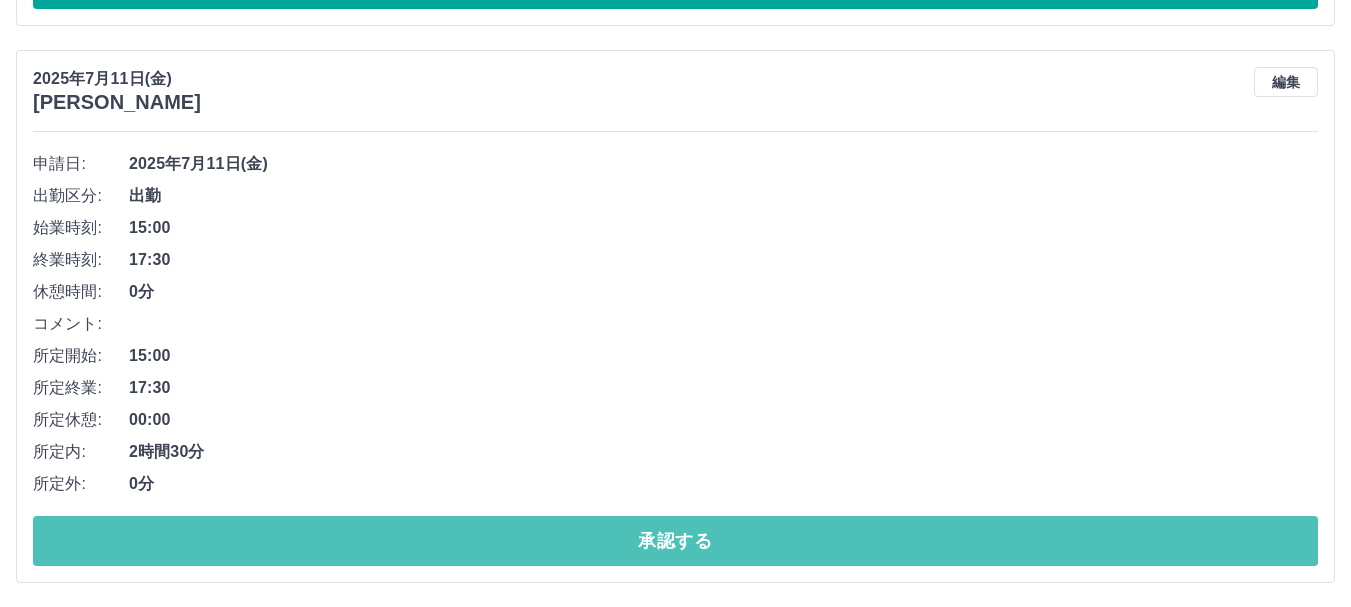 click on "承認する" at bounding box center (675, 541) 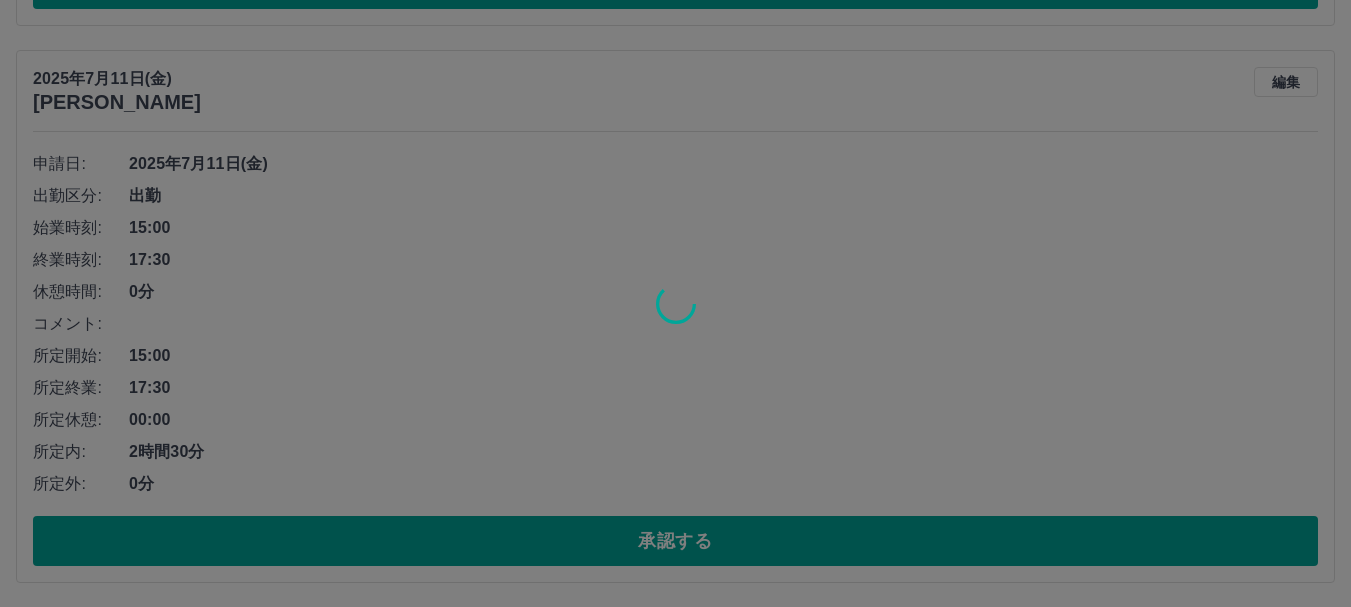 scroll, scrollTop: 1452, scrollLeft: 0, axis: vertical 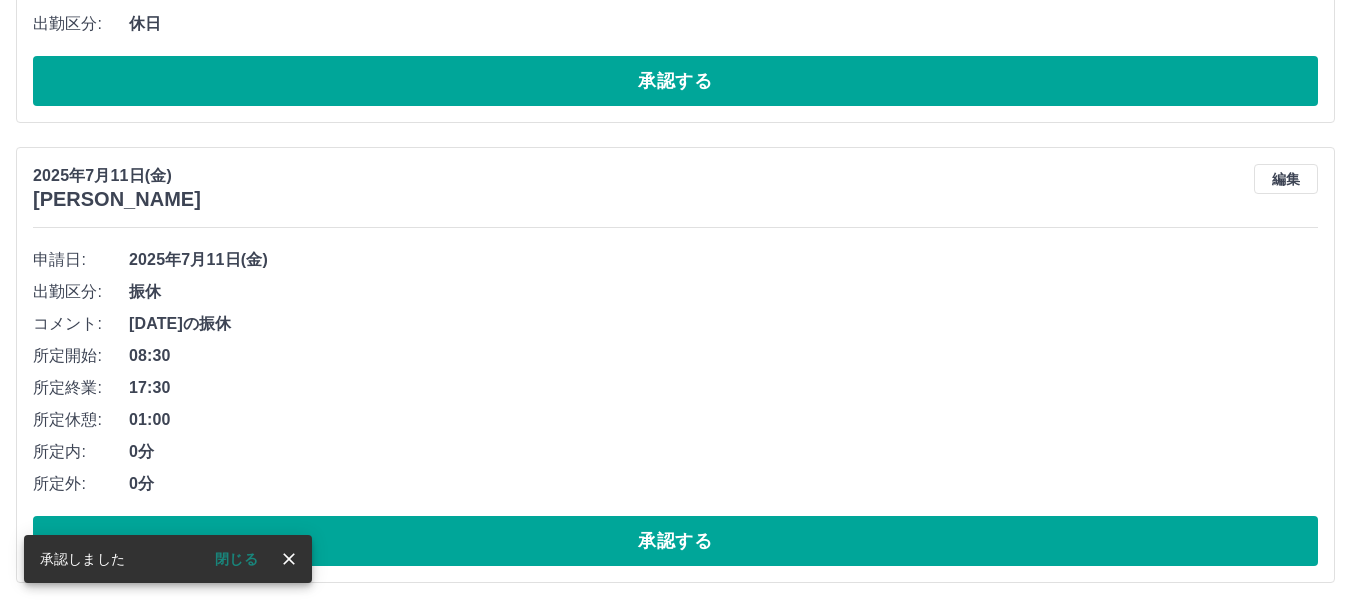 click on "承認する" at bounding box center [675, 541] 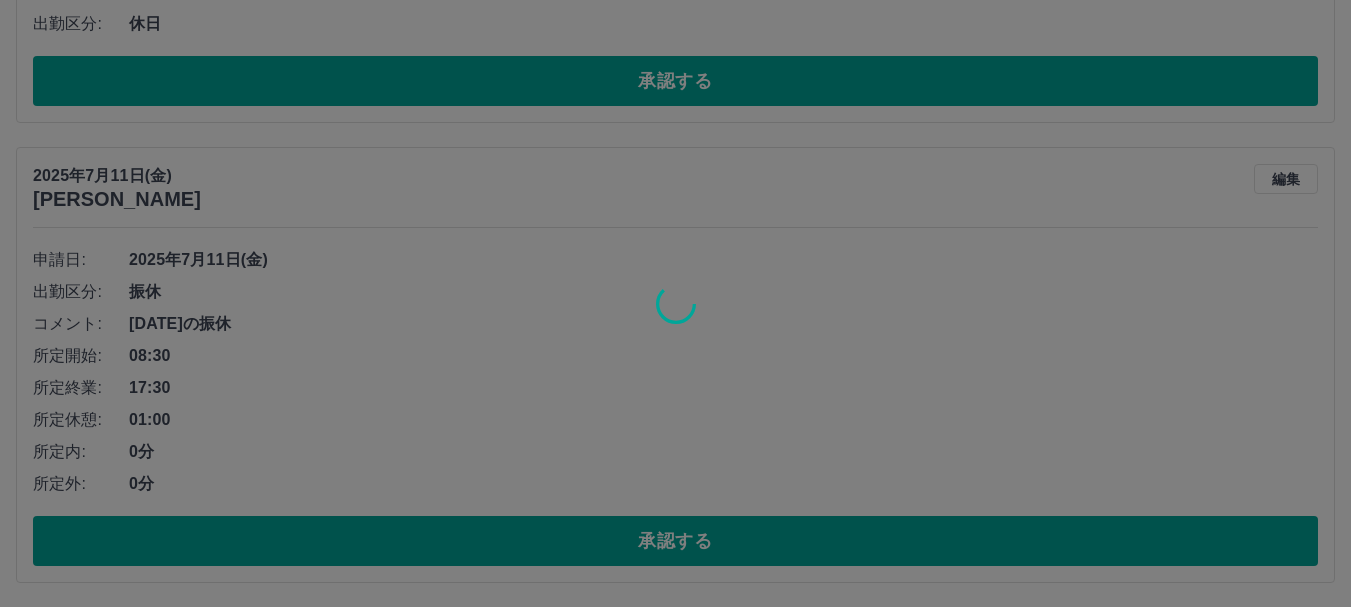 scroll, scrollTop: 992, scrollLeft: 0, axis: vertical 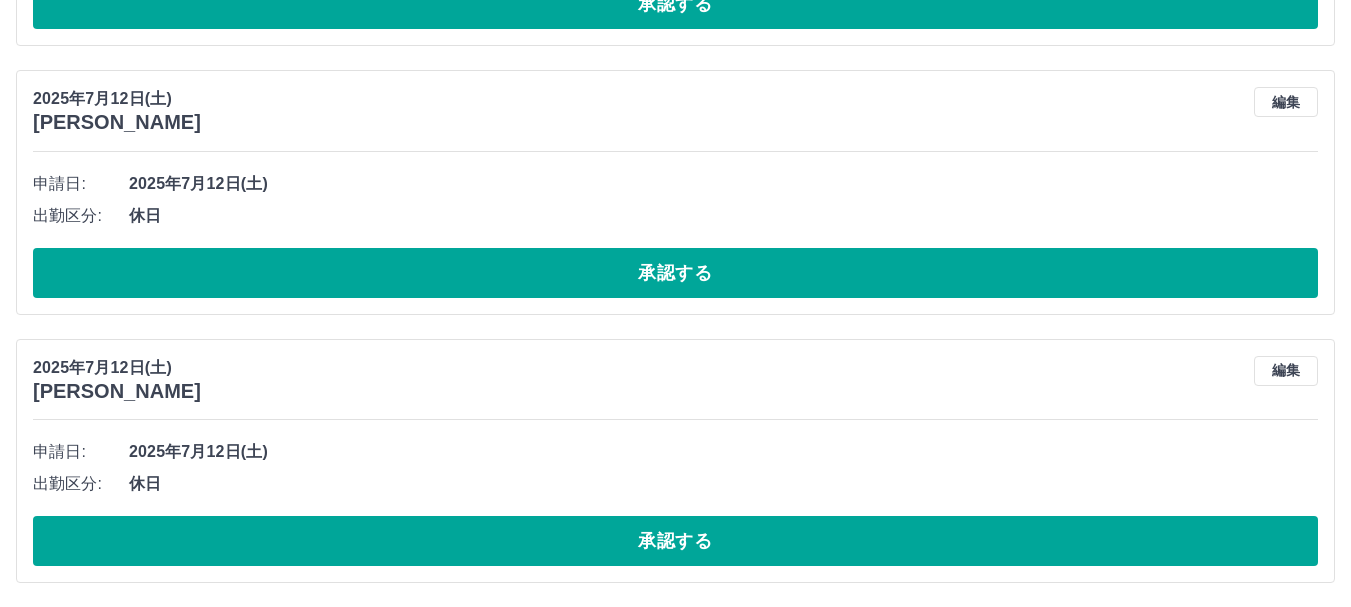 click on "承認する" at bounding box center [675, 541] 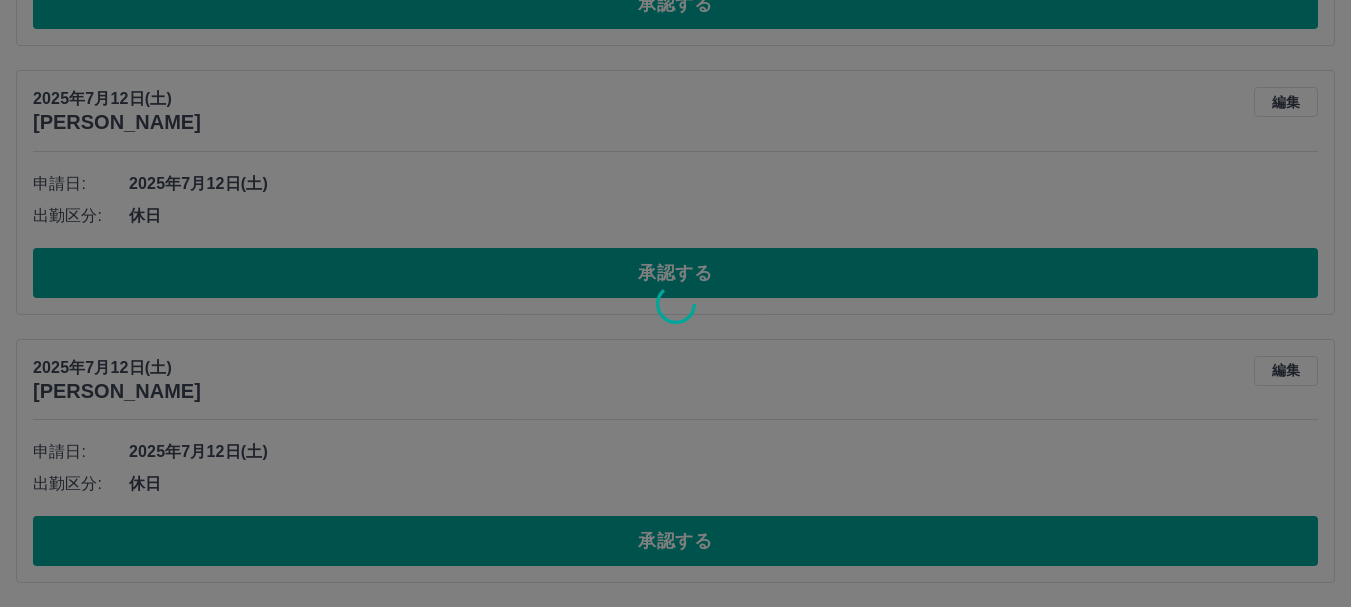 scroll, scrollTop: 724, scrollLeft: 0, axis: vertical 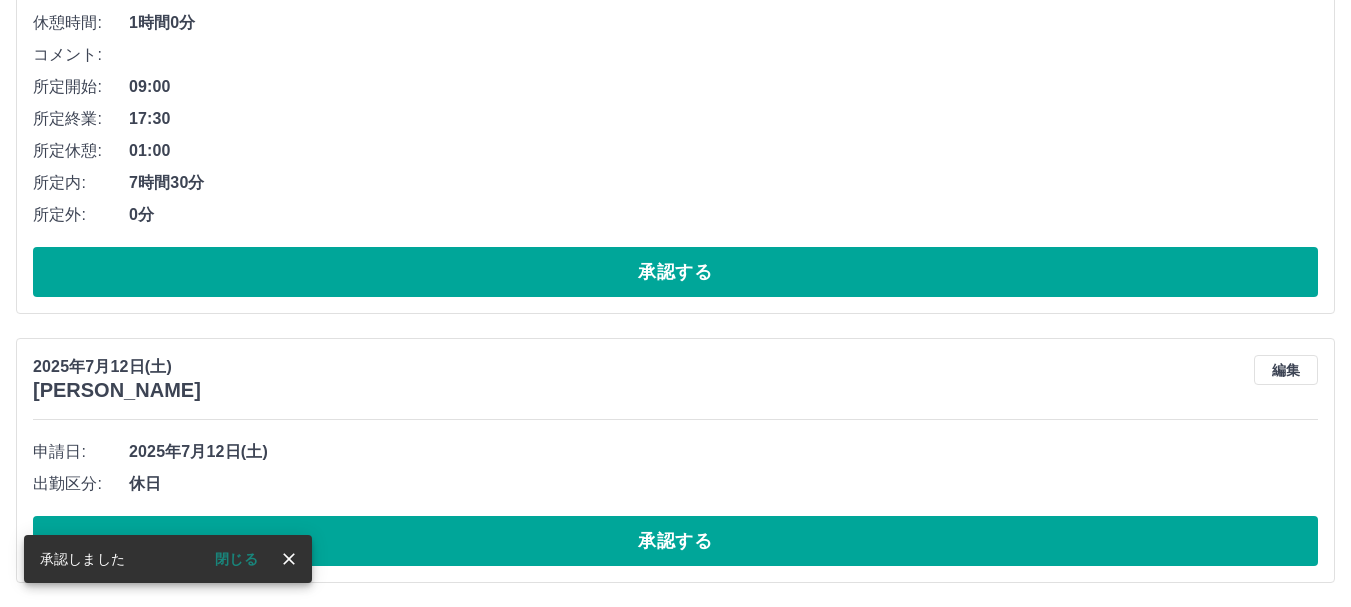 click on "承認する" at bounding box center (675, 541) 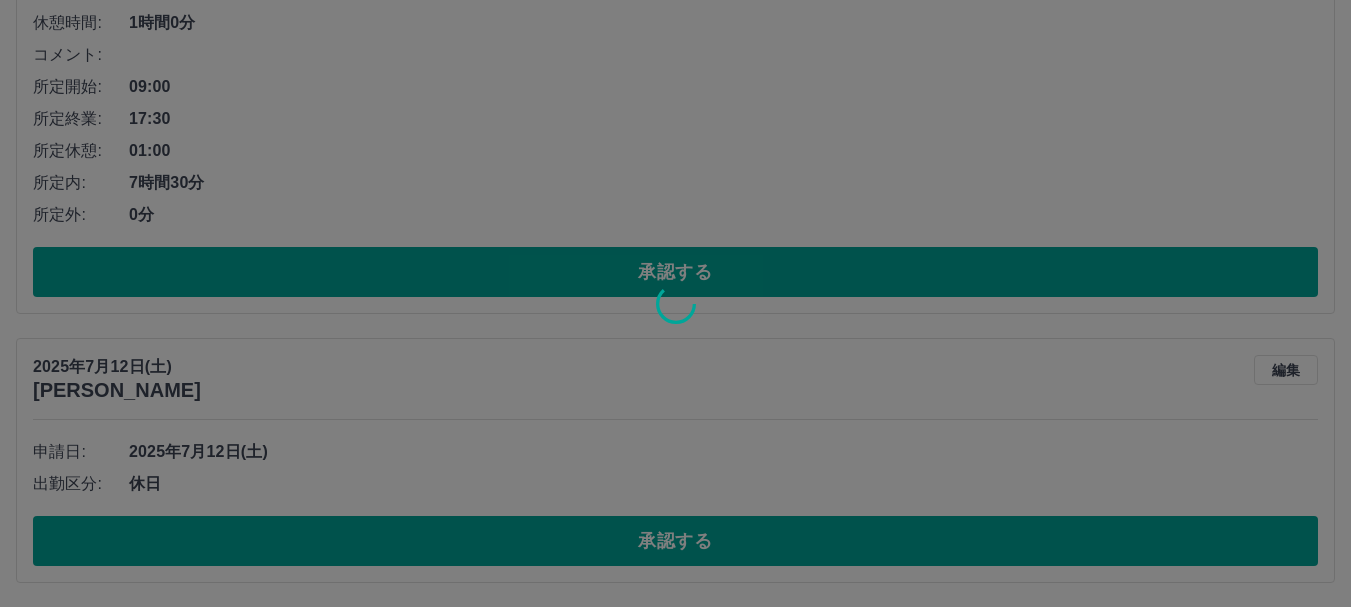 scroll, scrollTop: 455, scrollLeft: 0, axis: vertical 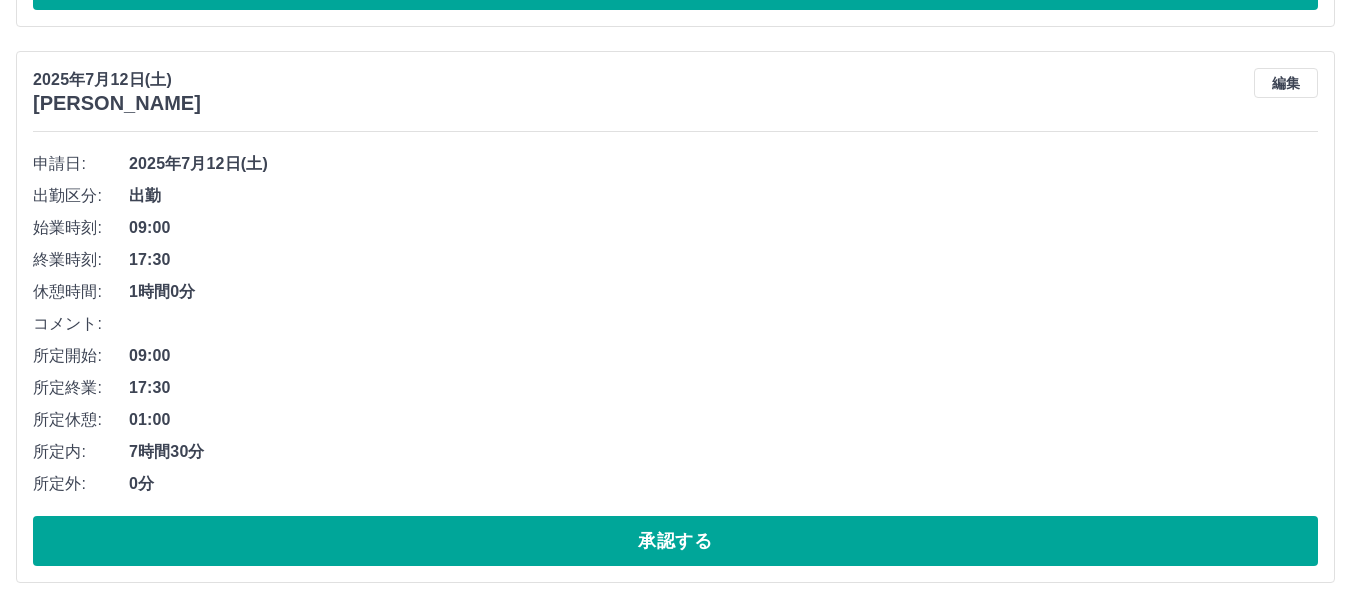 click on "承認する" at bounding box center [675, 541] 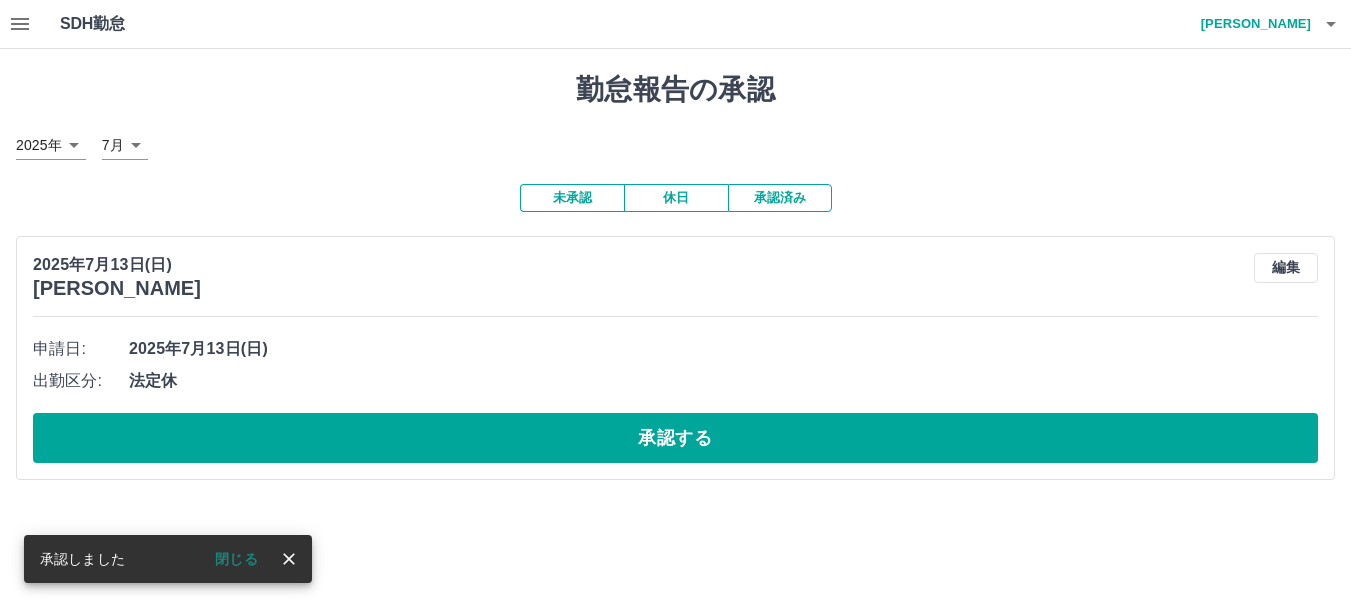scroll, scrollTop: 0, scrollLeft: 0, axis: both 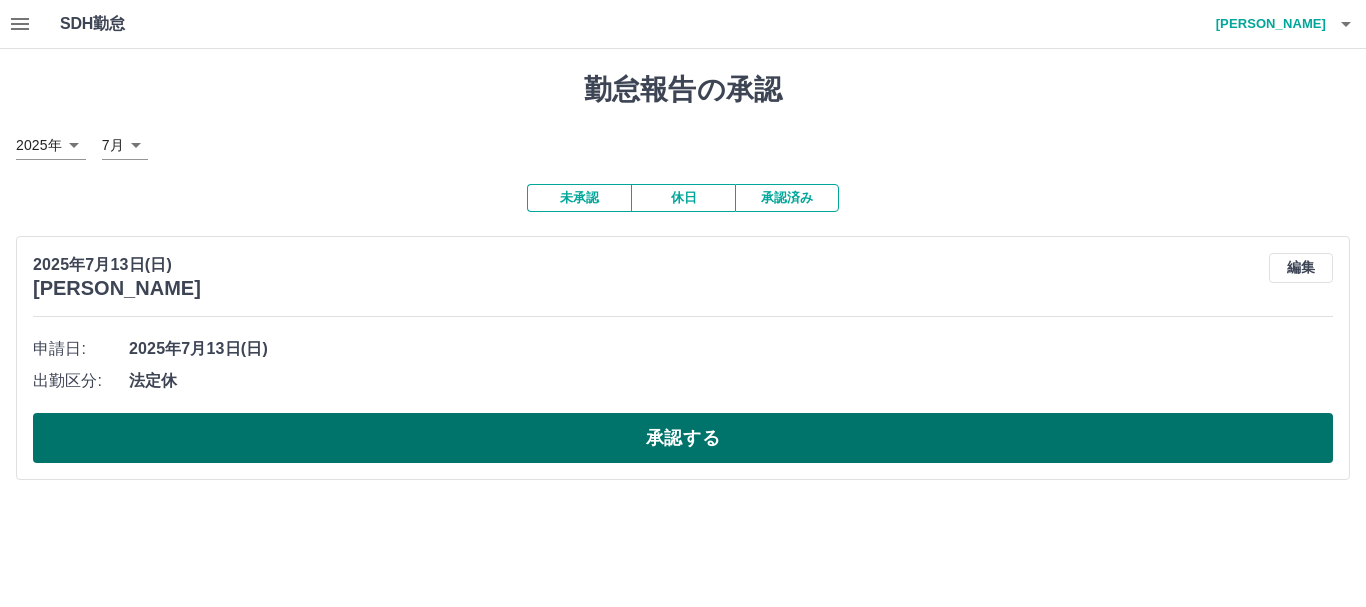 click on "承認する" at bounding box center (683, 438) 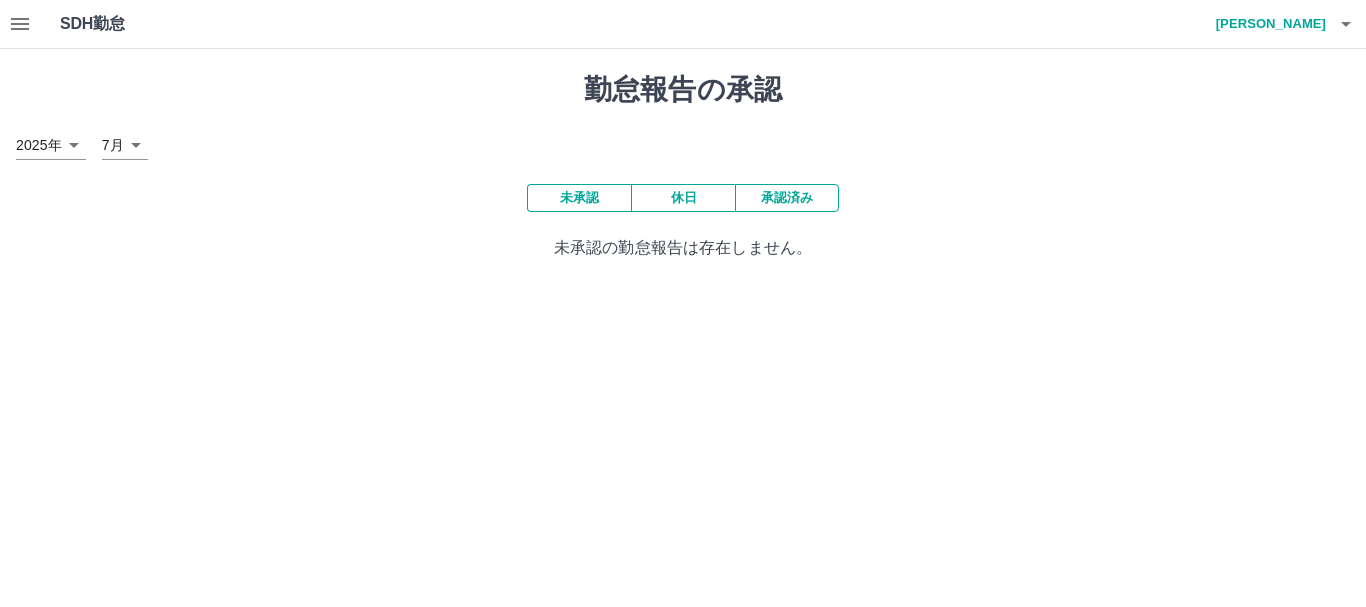 click on "承認済み" at bounding box center (787, 198) 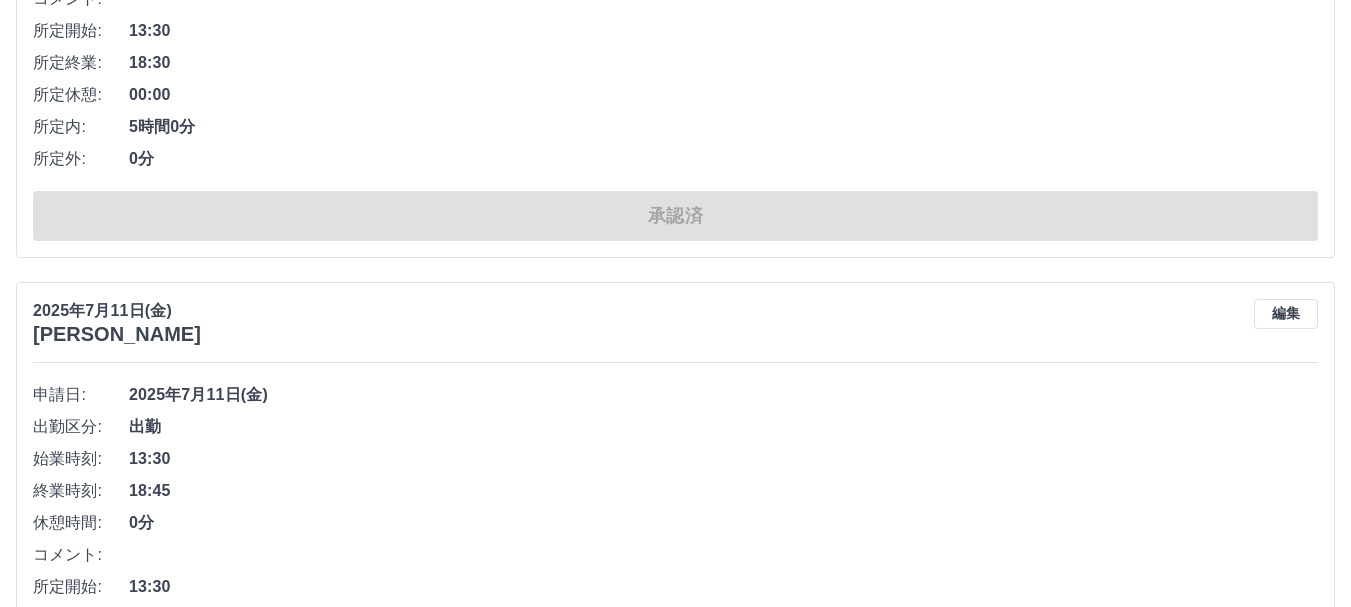 scroll, scrollTop: 3756, scrollLeft: 0, axis: vertical 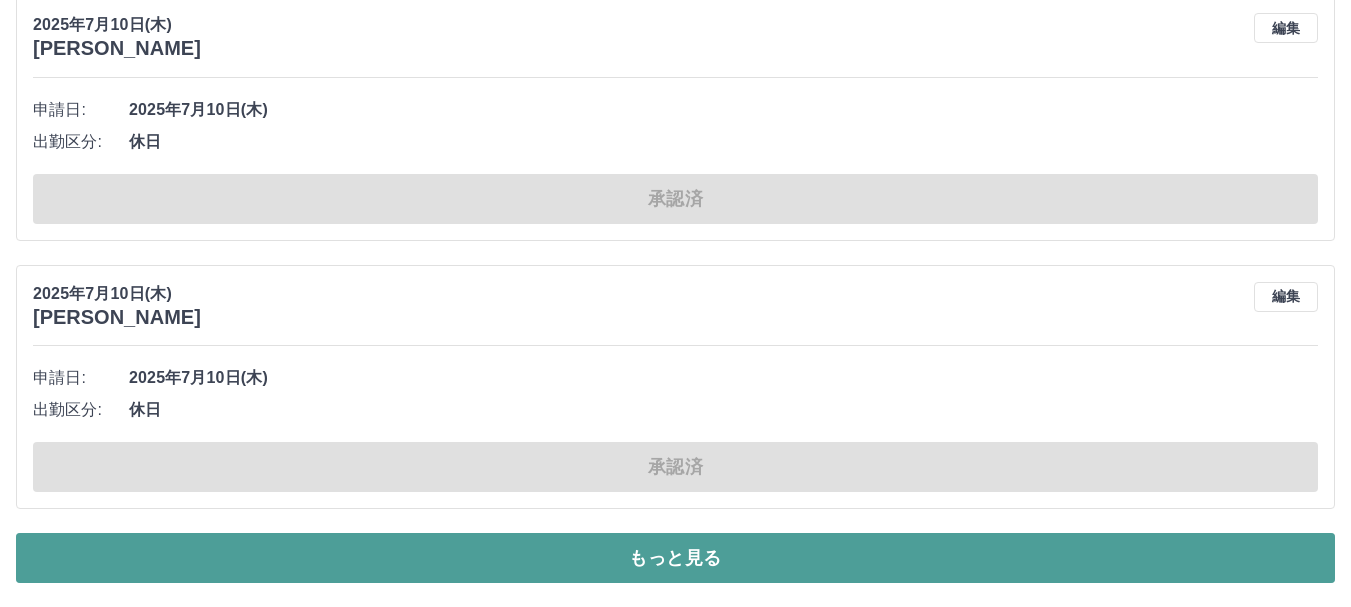 click on "もっと見る" at bounding box center [675, 558] 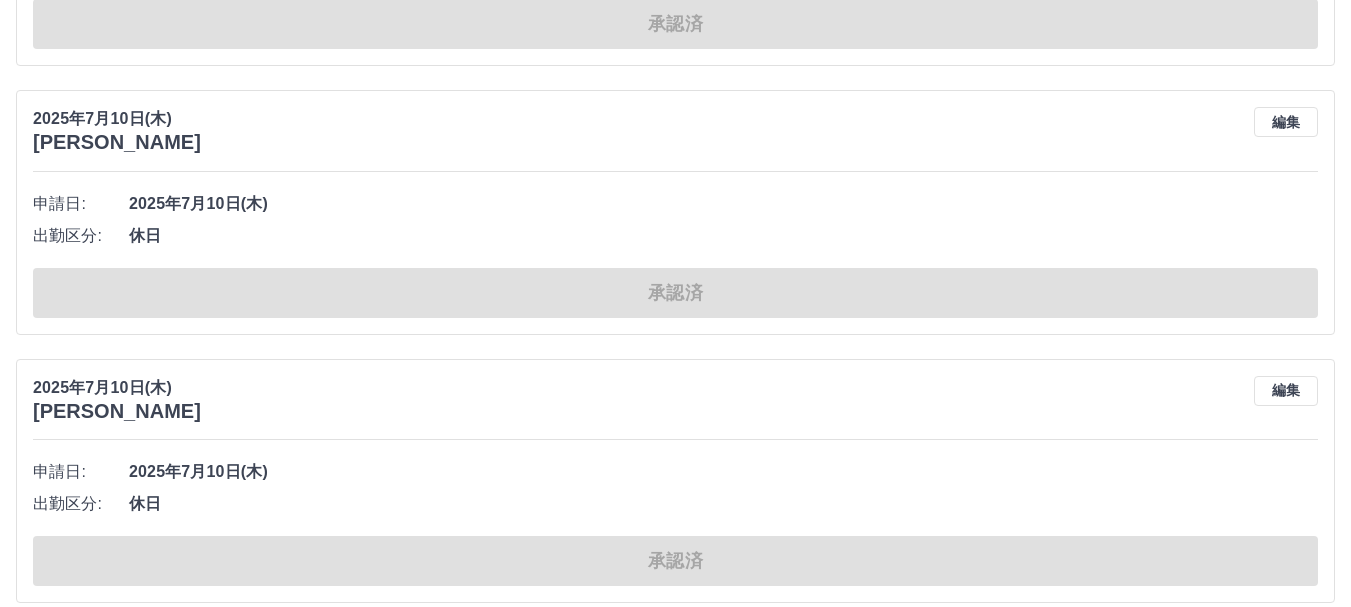 scroll, scrollTop: 11456, scrollLeft: 0, axis: vertical 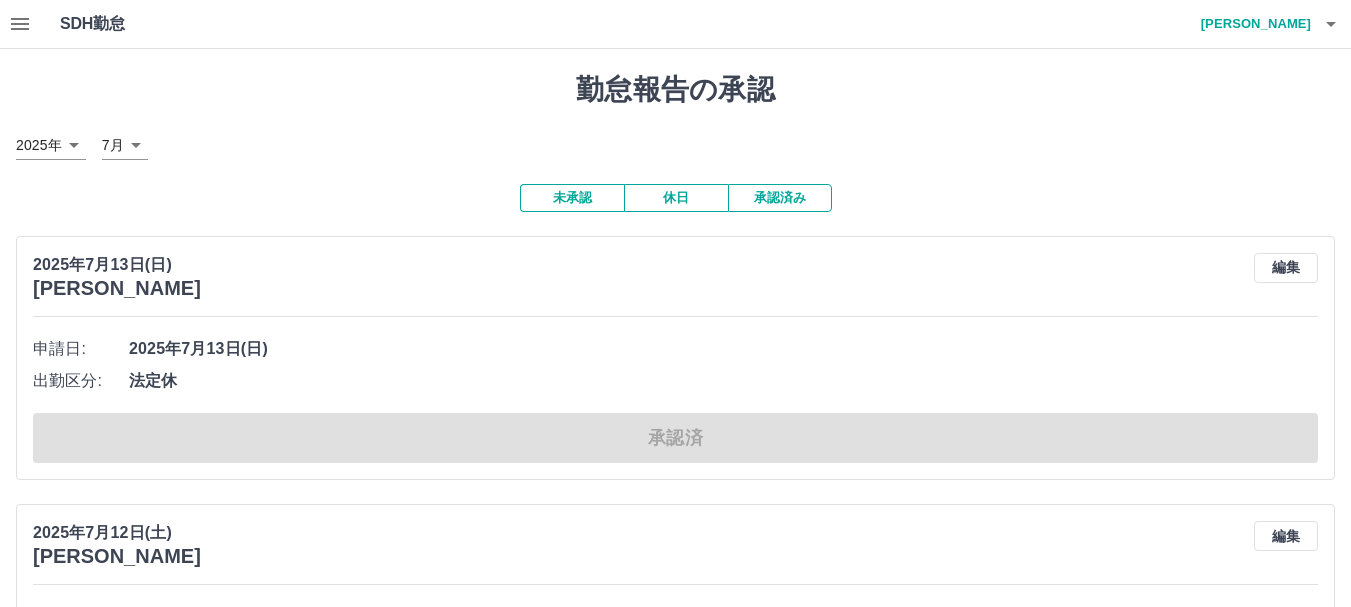 click on "未承認" at bounding box center [572, 198] 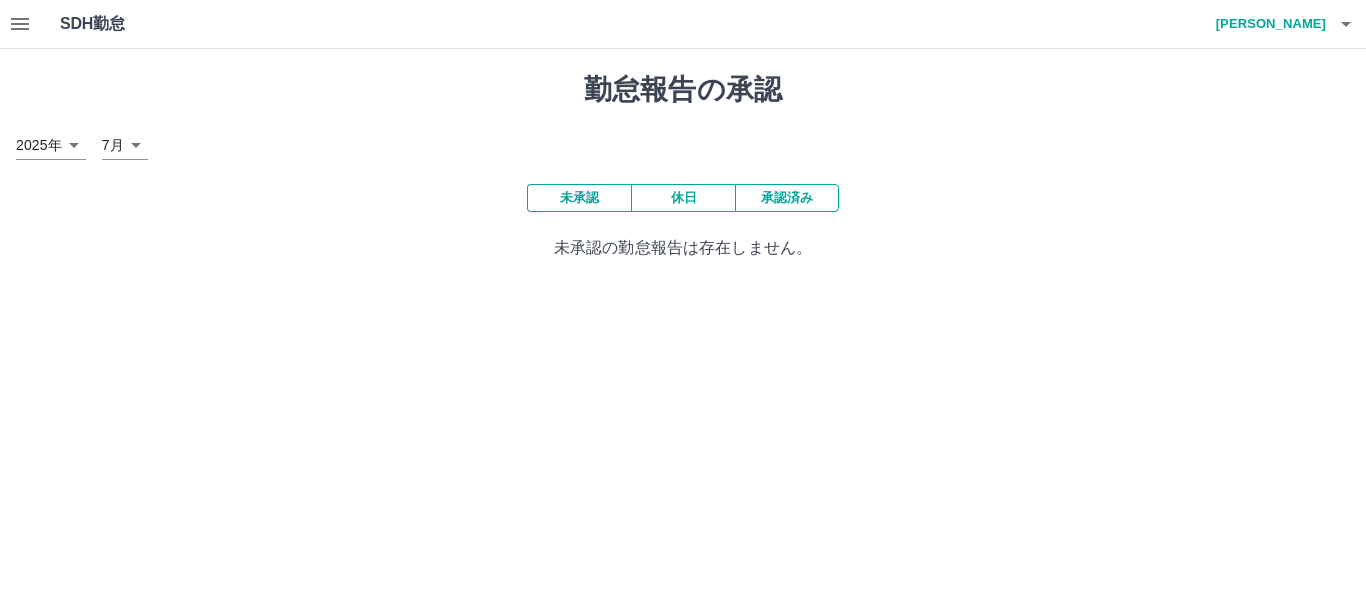 click on "未承認" at bounding box center (579, 198) 